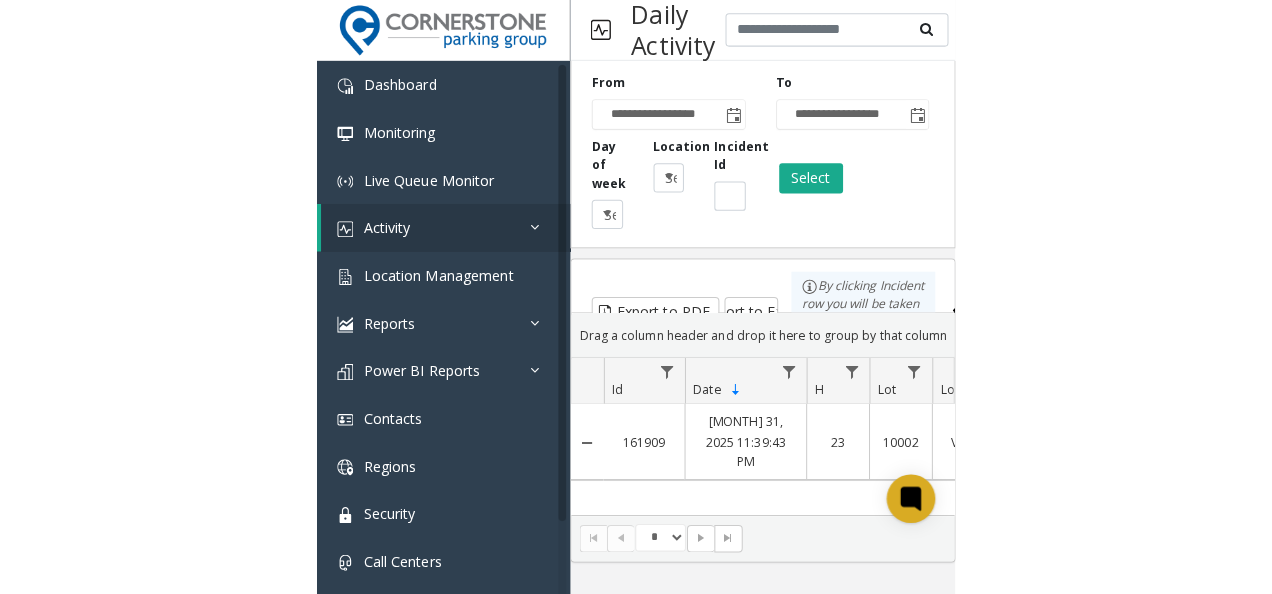 scroll, scrollTop: 0, scrollLeft: 0, axis: both 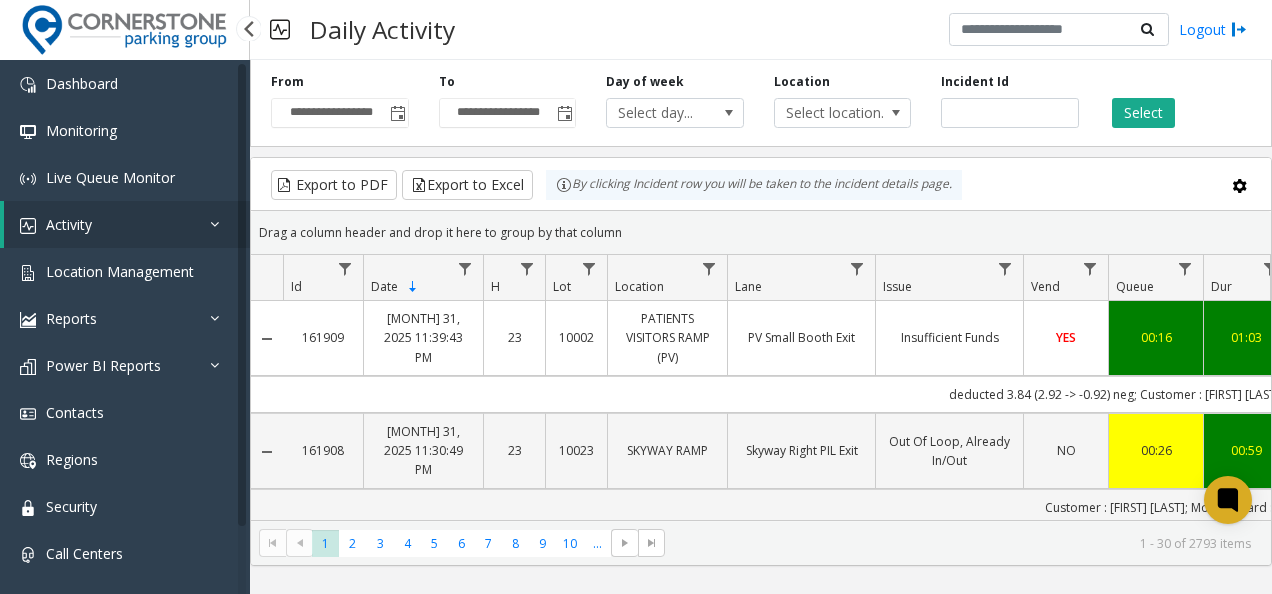 click on "Activity" at bounding box center (127, 224) 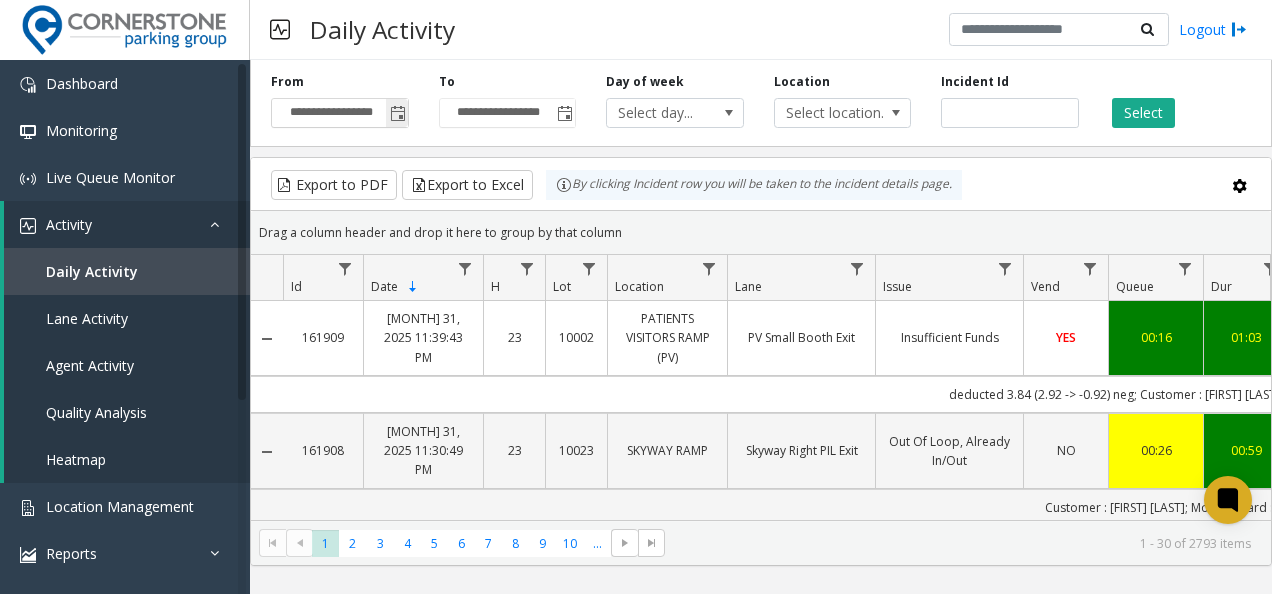 click 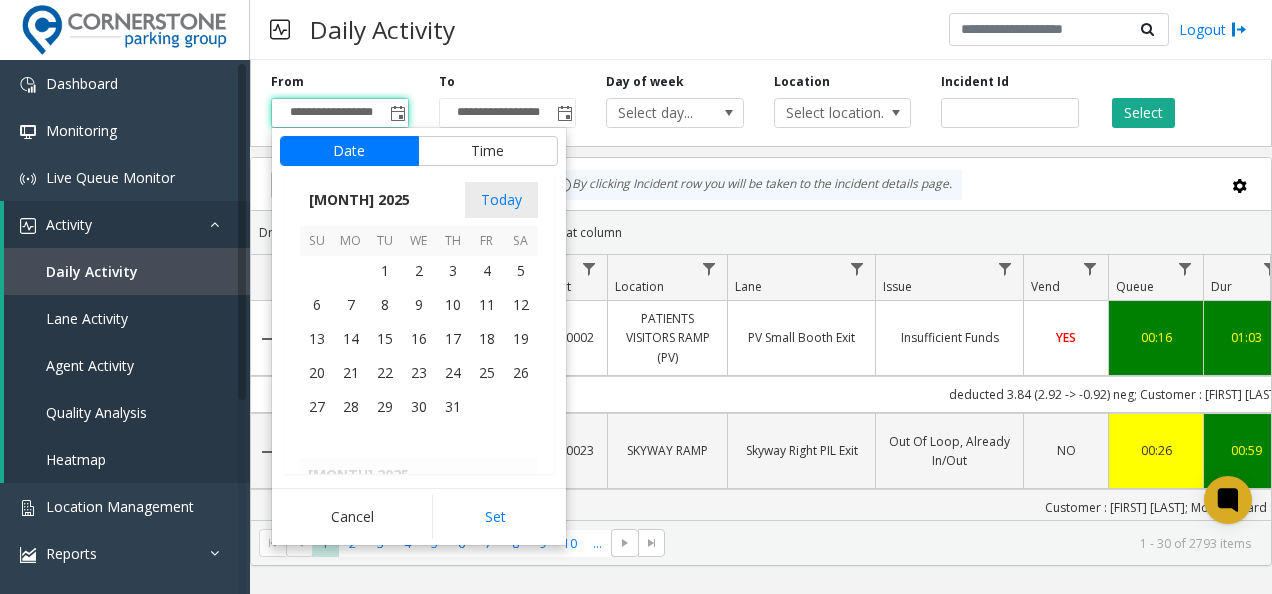 scroll, scrollTop: 358429, scrollLeft: 0, axis: vertical 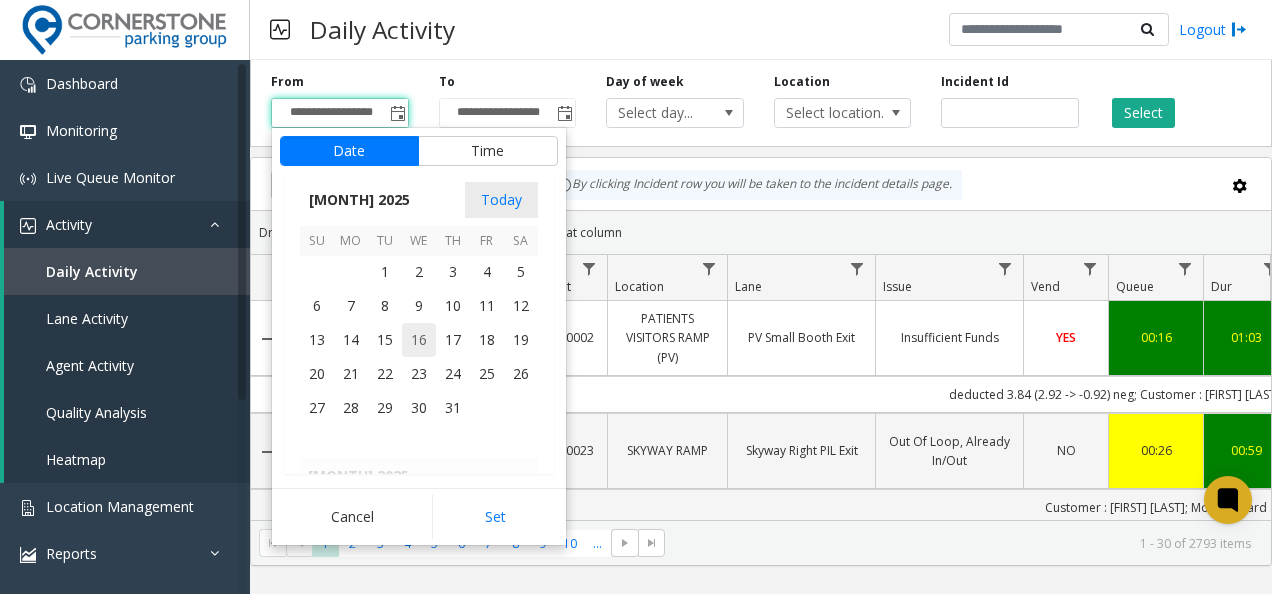 click on "16" at bounding box center (419, 340) 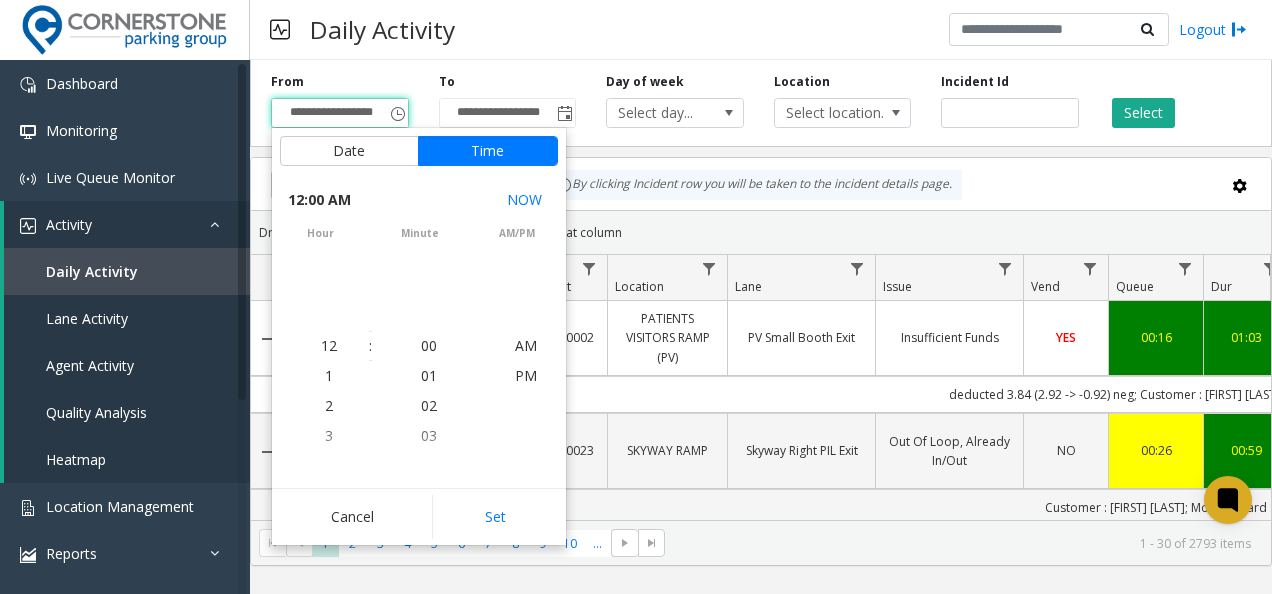 scroll, scrollTop: 358428, scrollLeft: 0, axis: vertical 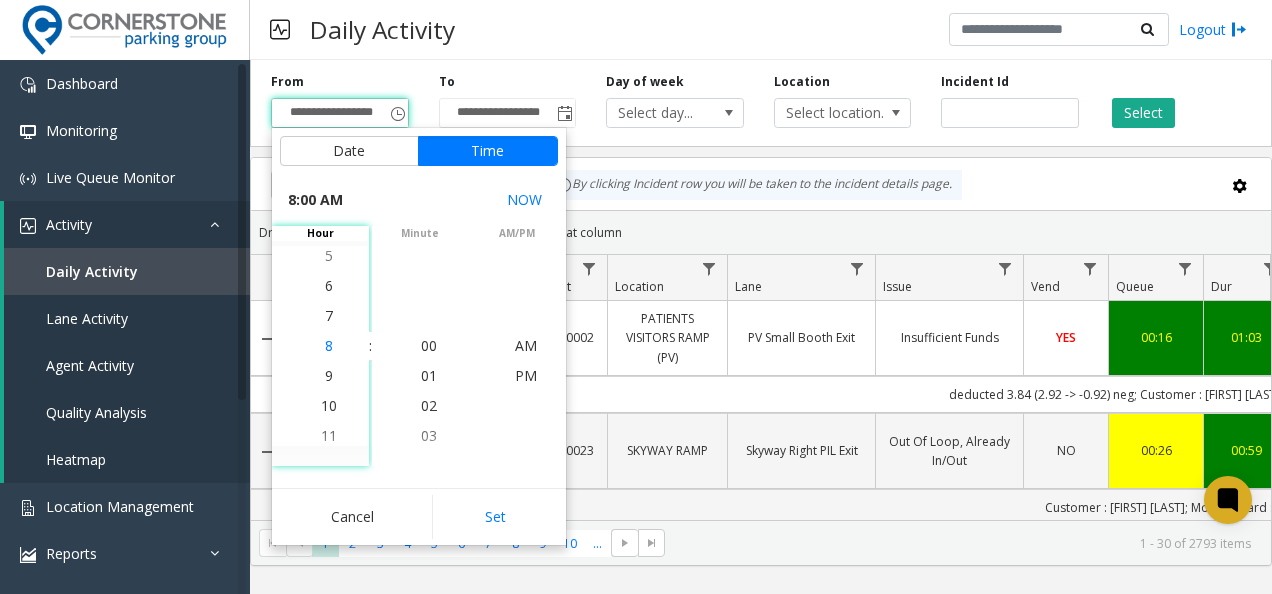 click on "8" 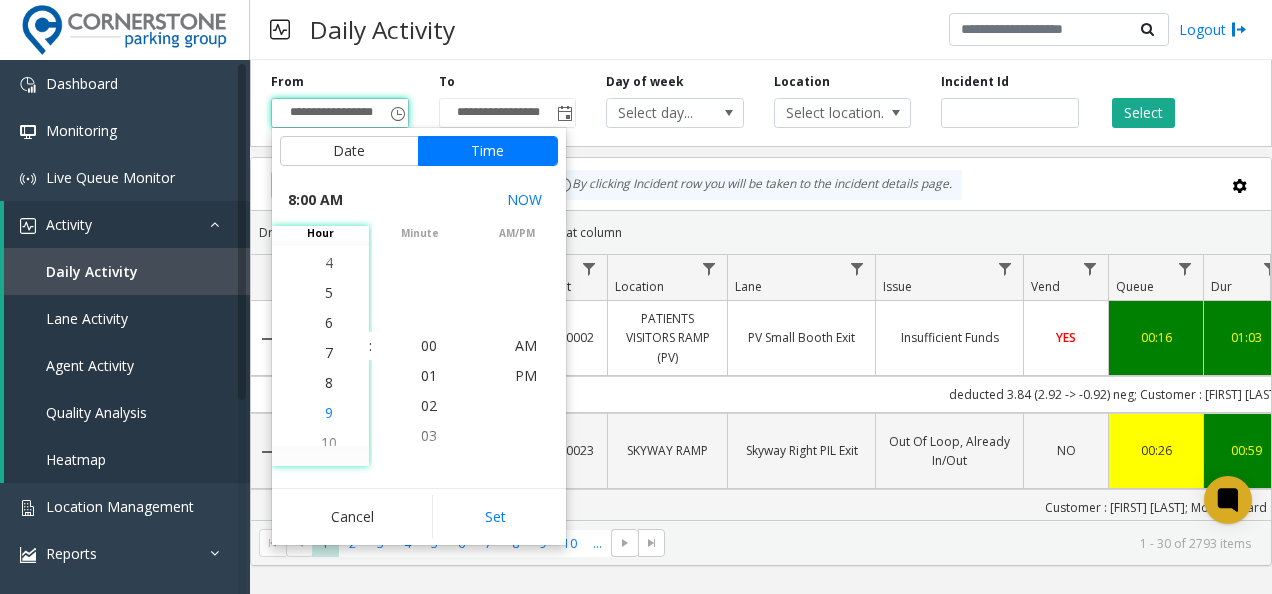 scroll, scrollTop: 180, scrollLeft: 0, axis: vertical 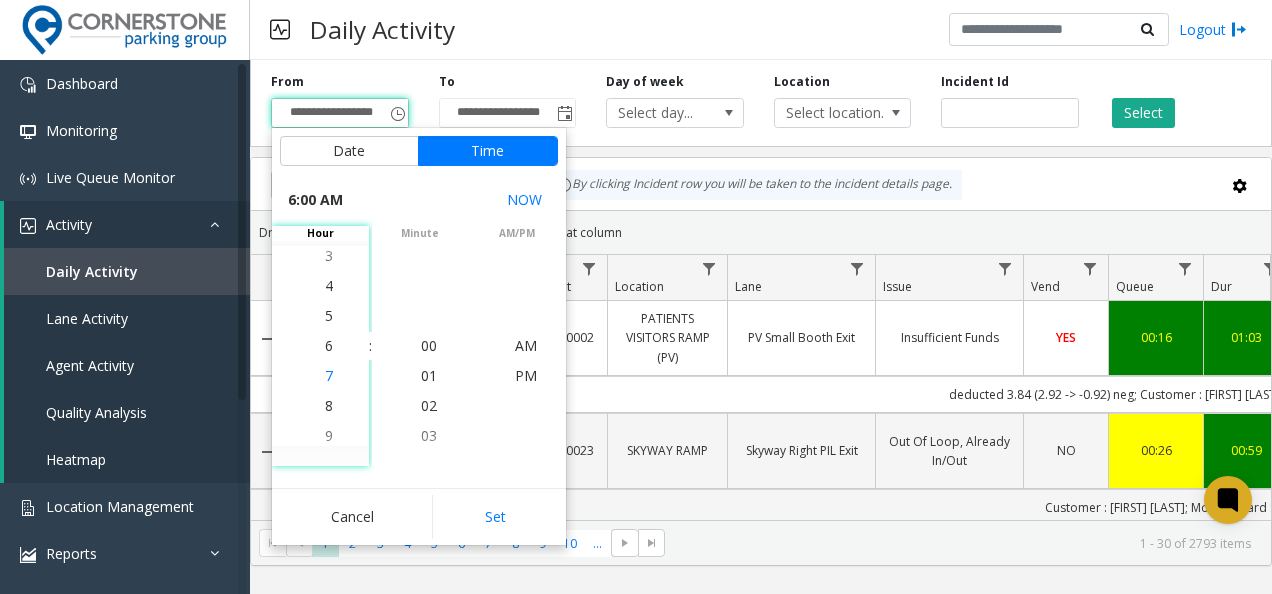 click on "7" 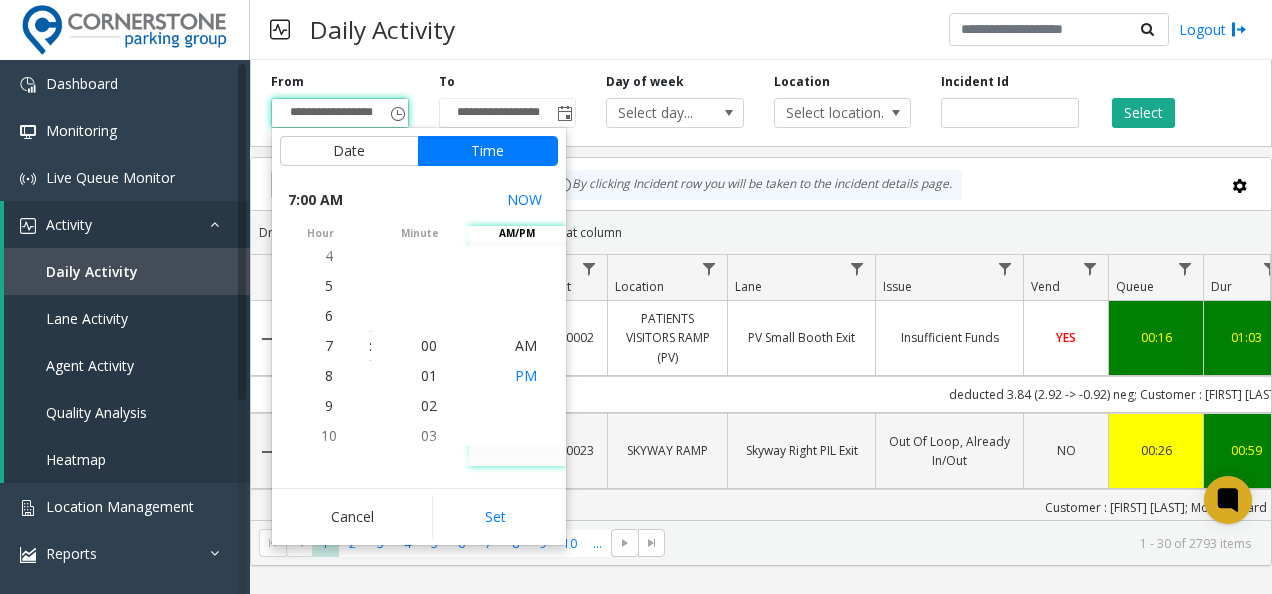 click on "PM" 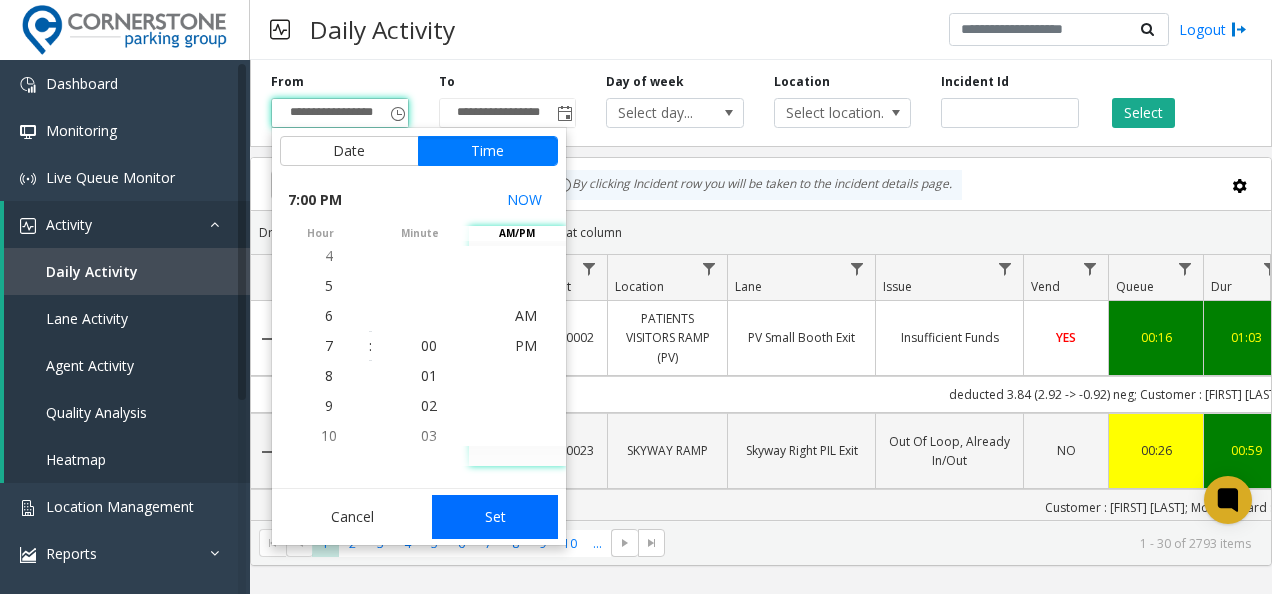 click on "Set" 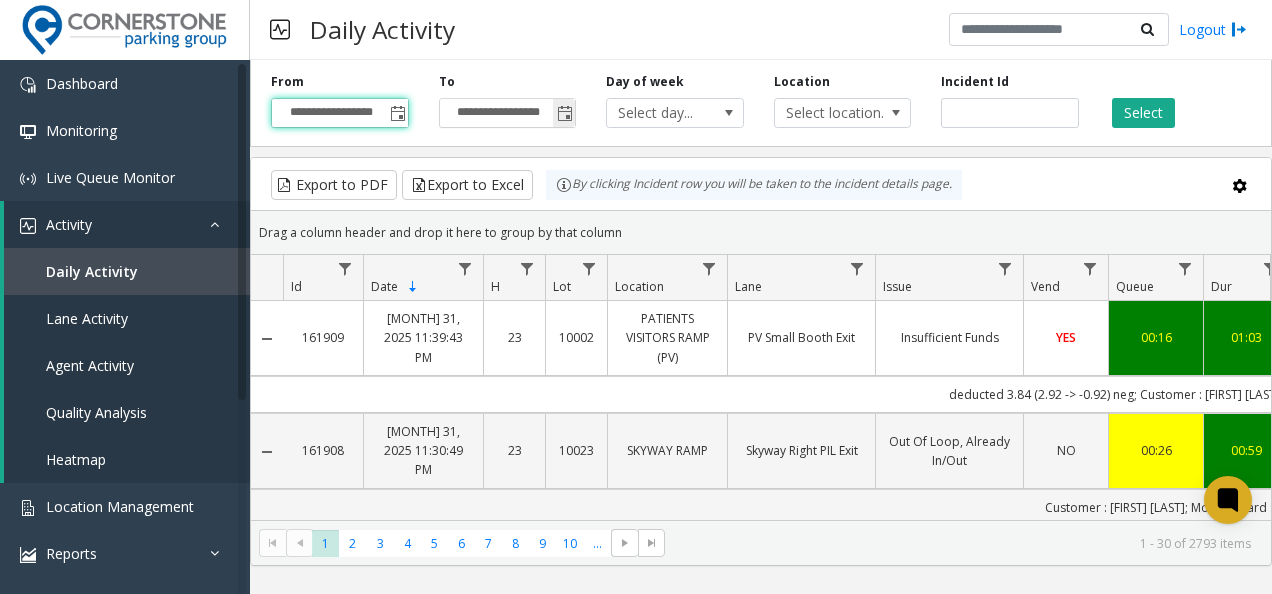 click 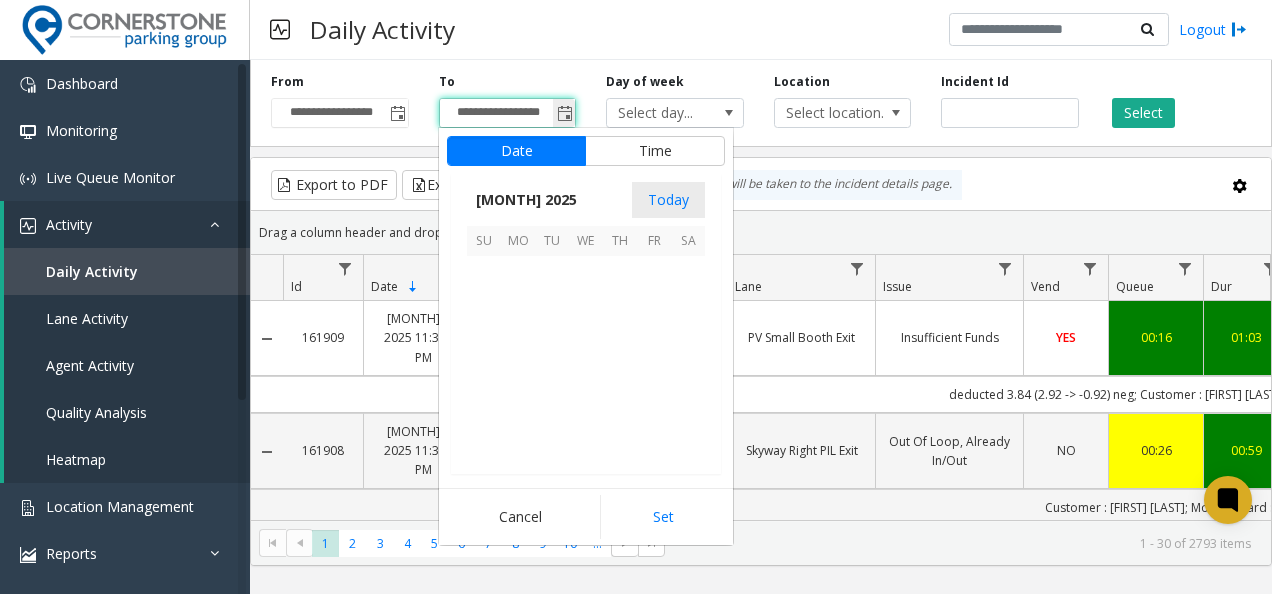 scroll, scrollTop: 358666, scrollLeft: 0, axis: vertical 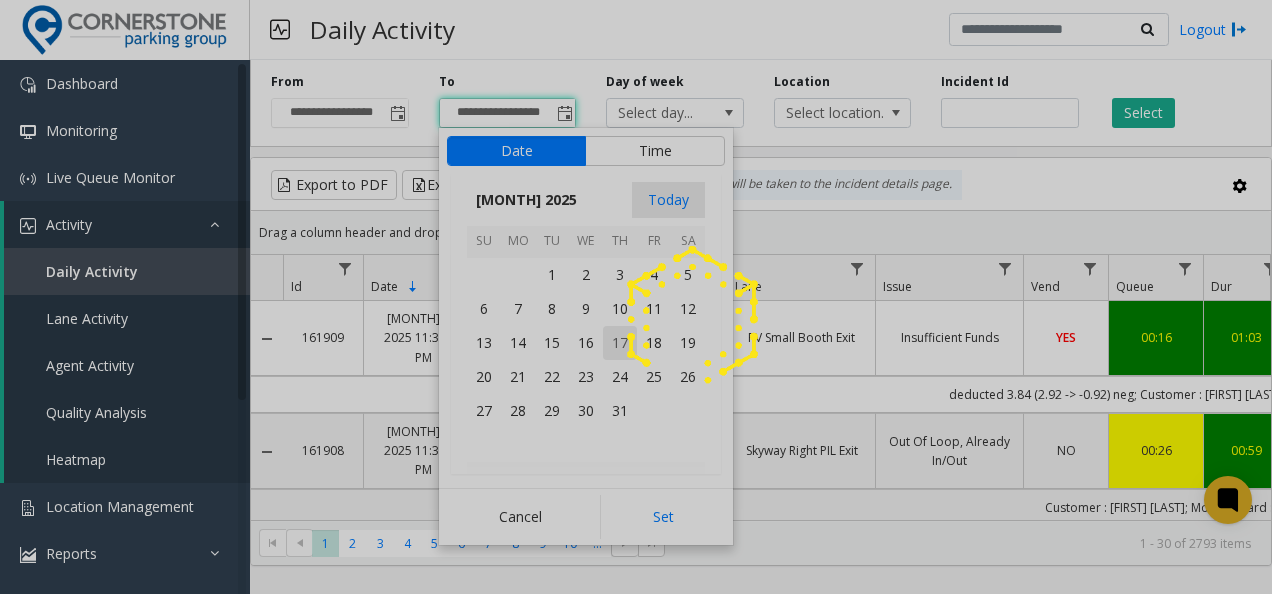 click on "17" at bounding box center (620, 343) 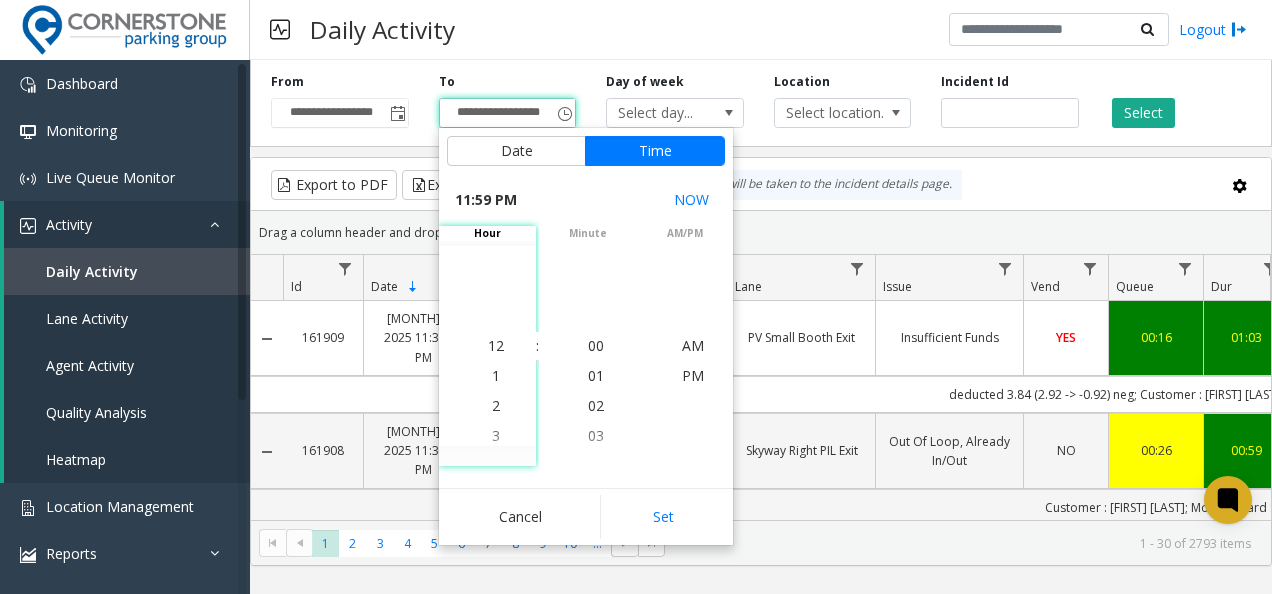 scroll, scrollTop: 358428, scrollLeft: 0, axis: vertical 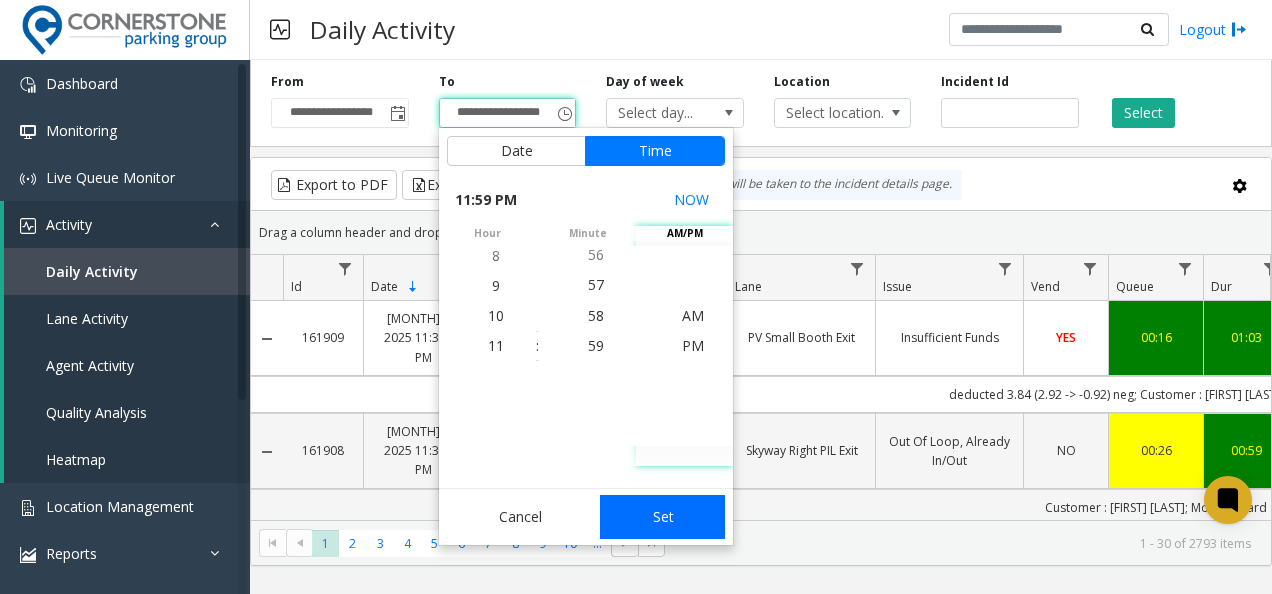 click on "Set" 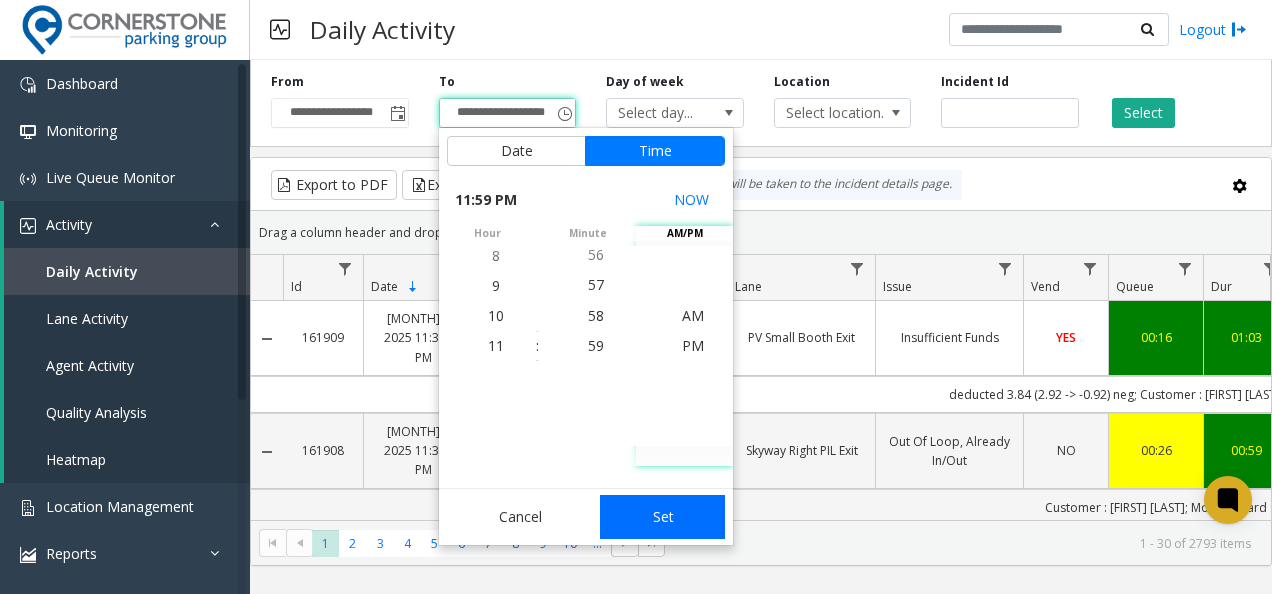 scroll, scrollTop: 0, scrollLeft: 0, axis: both 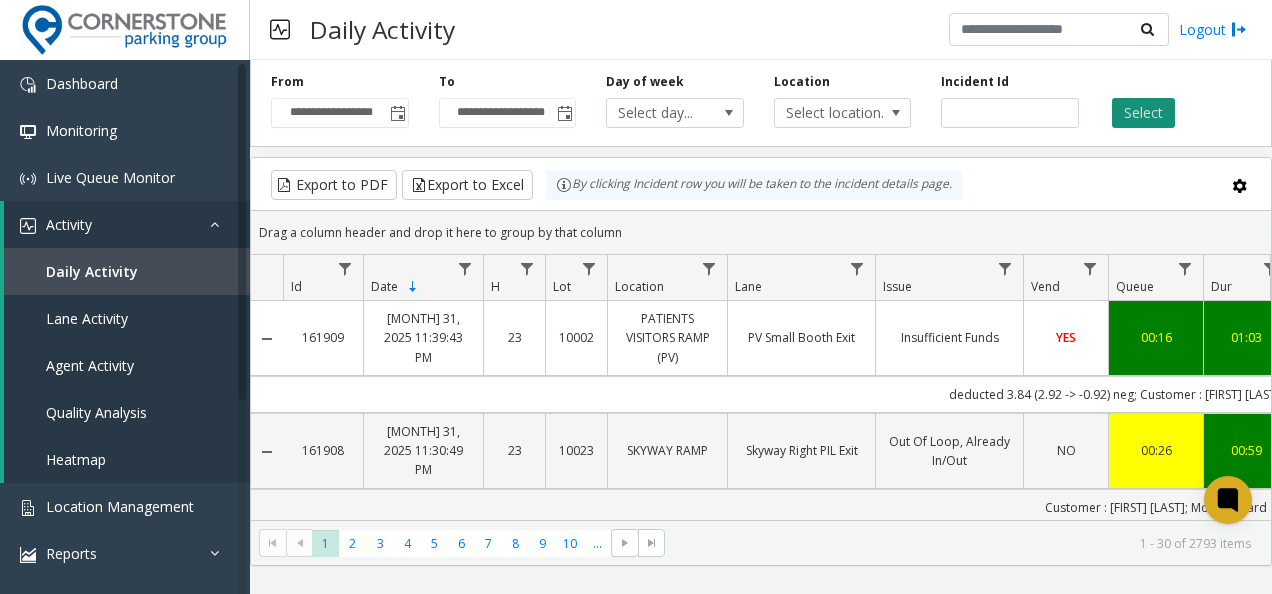 click on "Select" 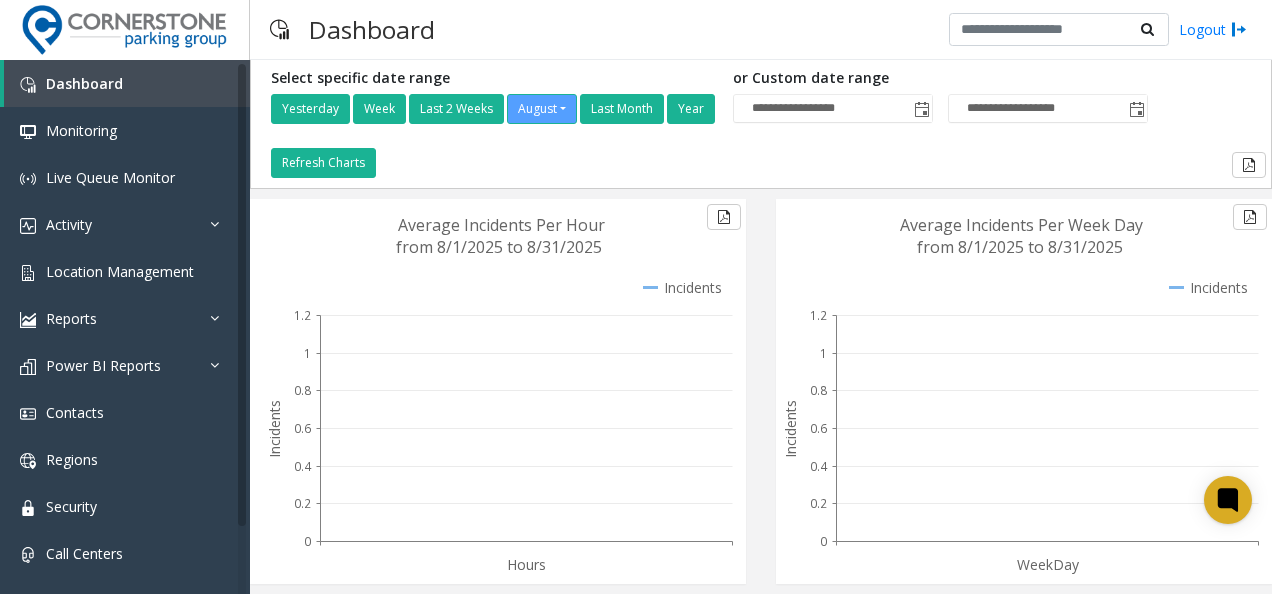 scroll, scrollTop: 0, scrollLeft: 0, axis: both 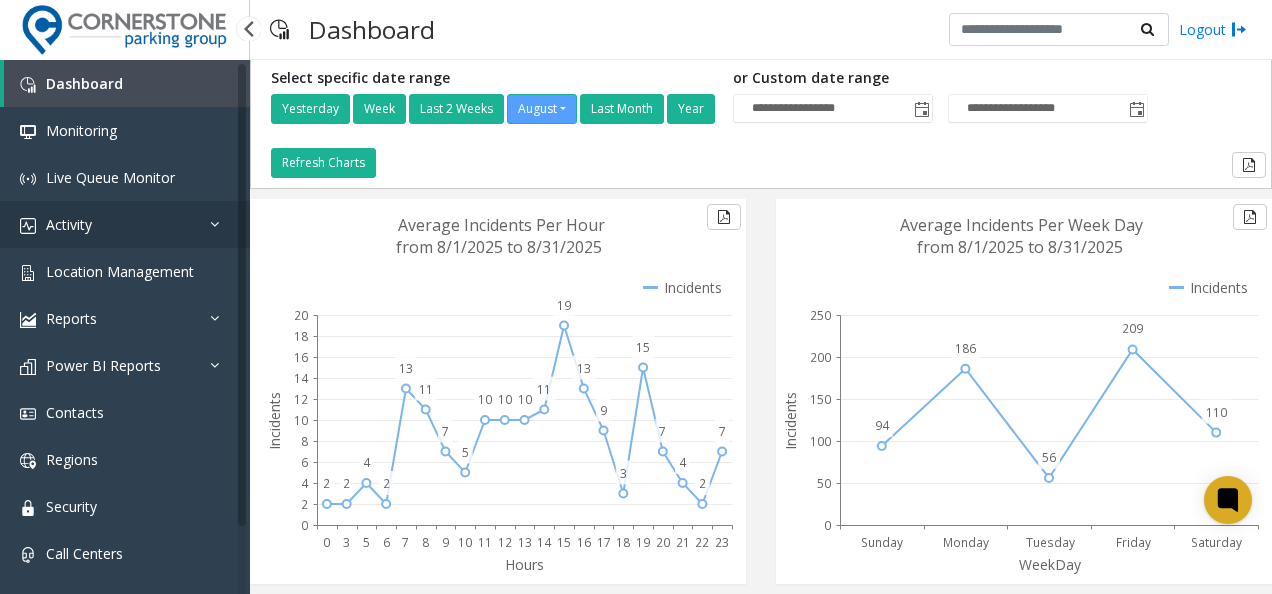 click on "Activity" at bounding box center (125, 224) 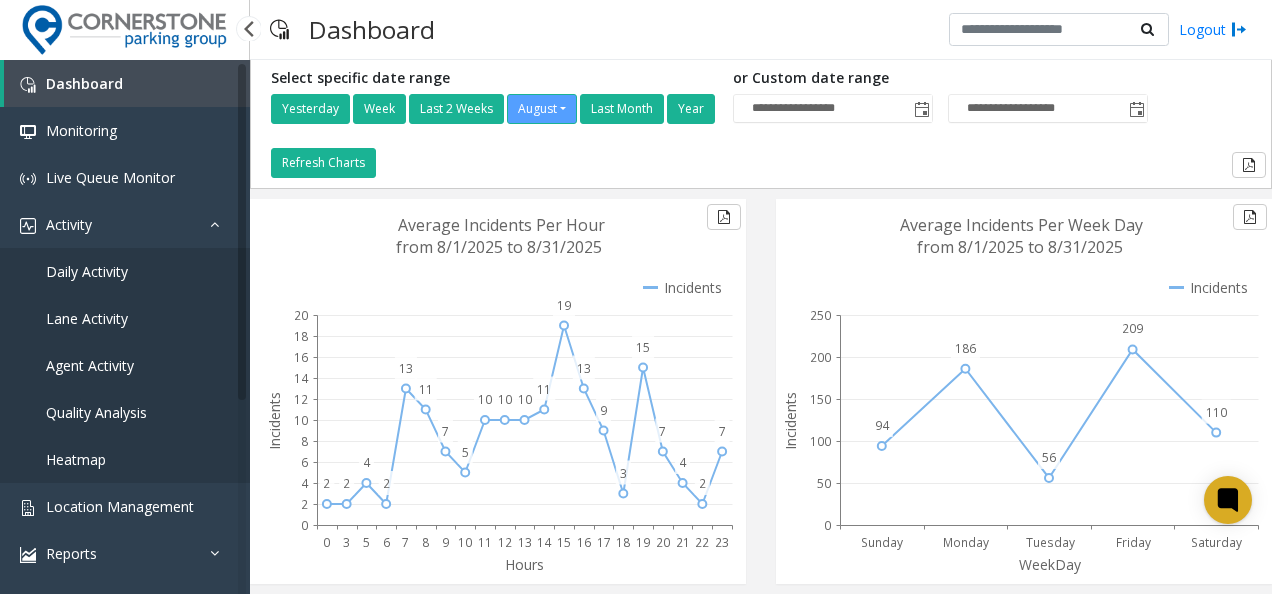 click on "Daily Activity" at bounding box center [125, 271] 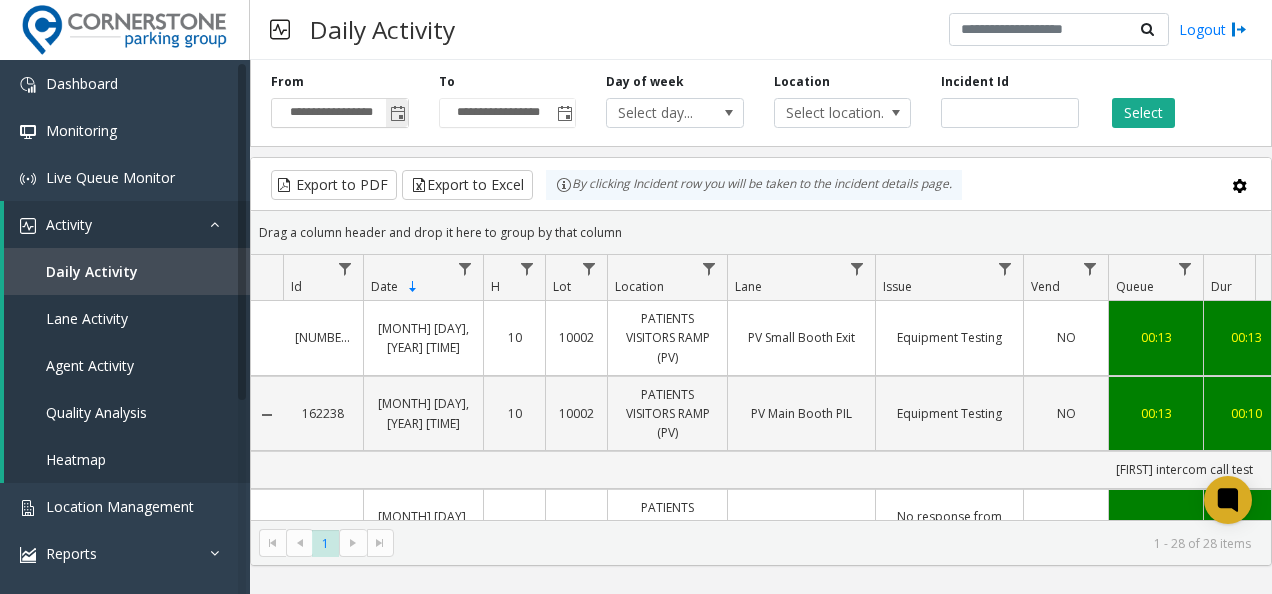 click 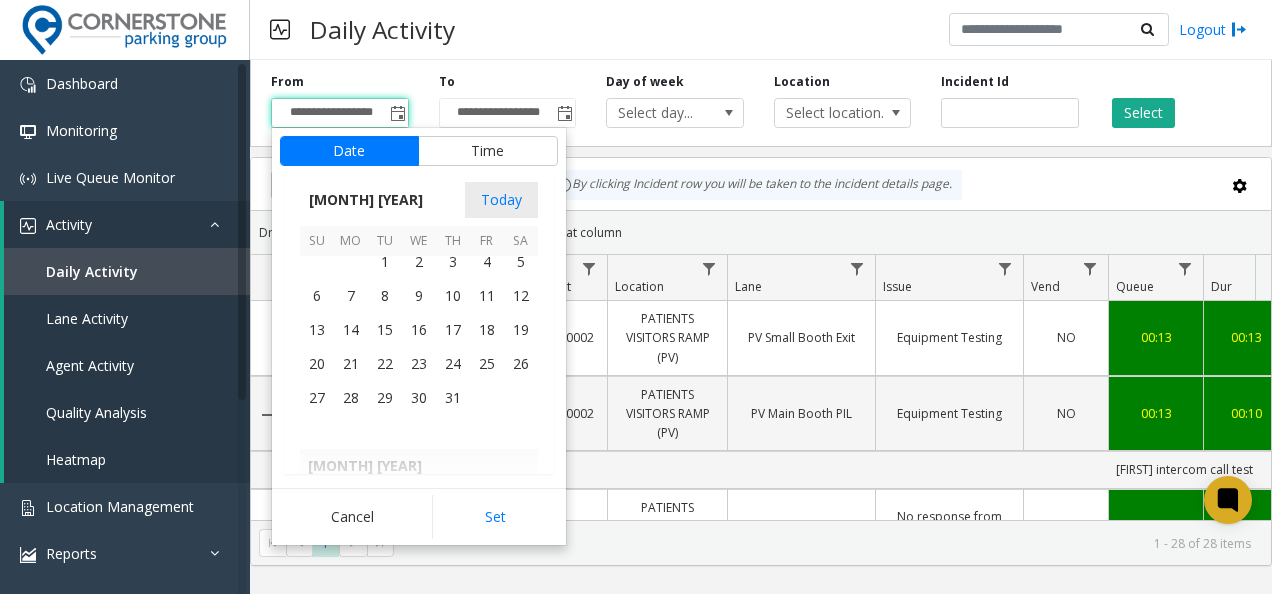 scroll, scrollTop: 358438, scrollLeft: 0, axis: vertical 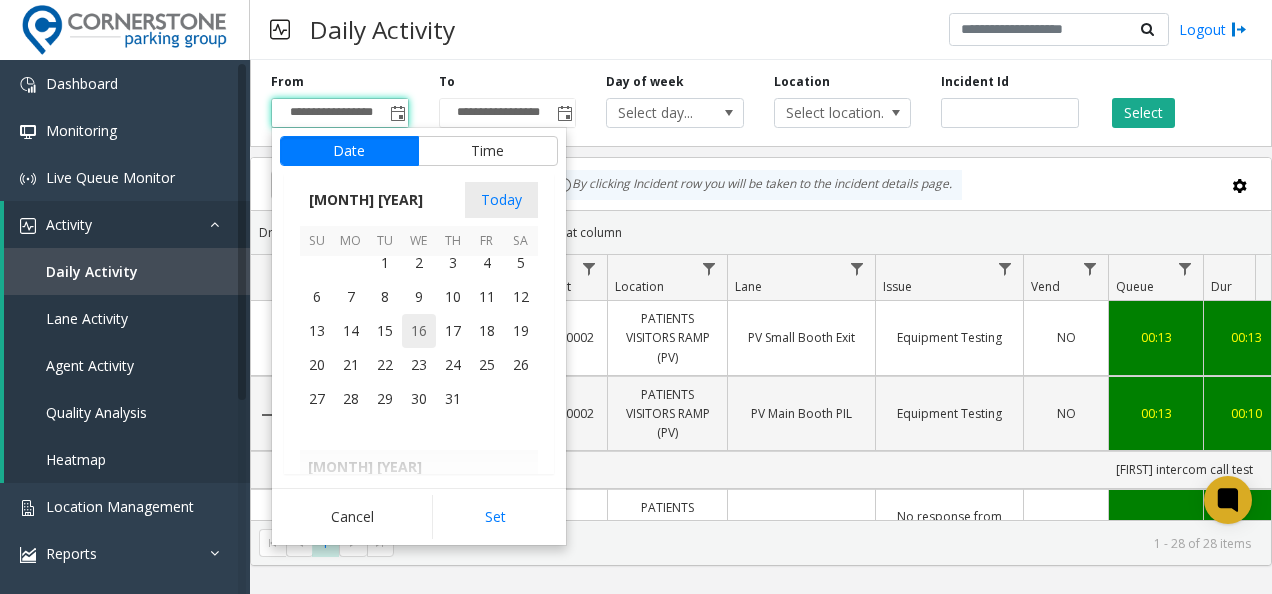 click on "16" at bounding box center [419, 331] 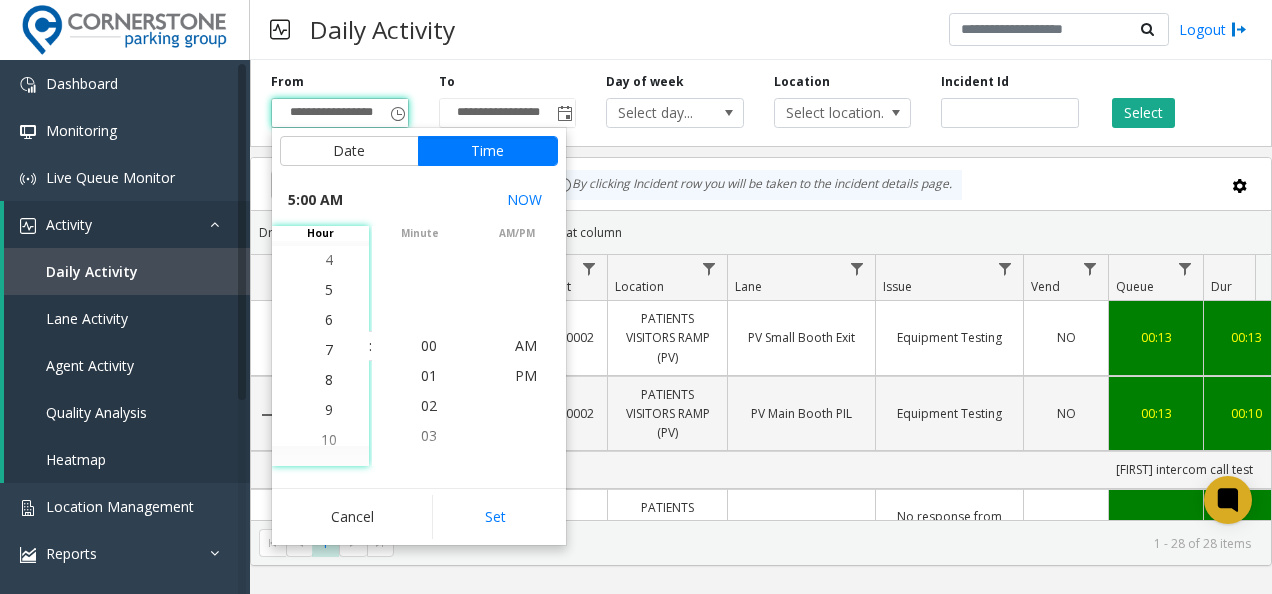 scroll, scrollTop: 210, scrollLeft: 0, axis: vertical 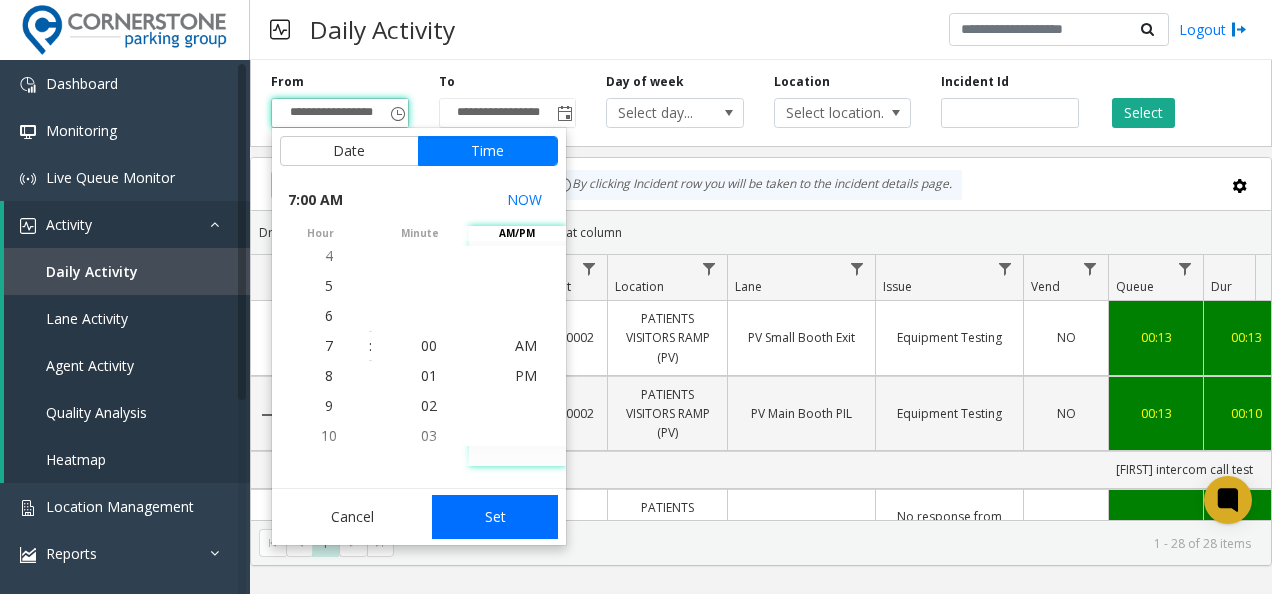 click on "Set" 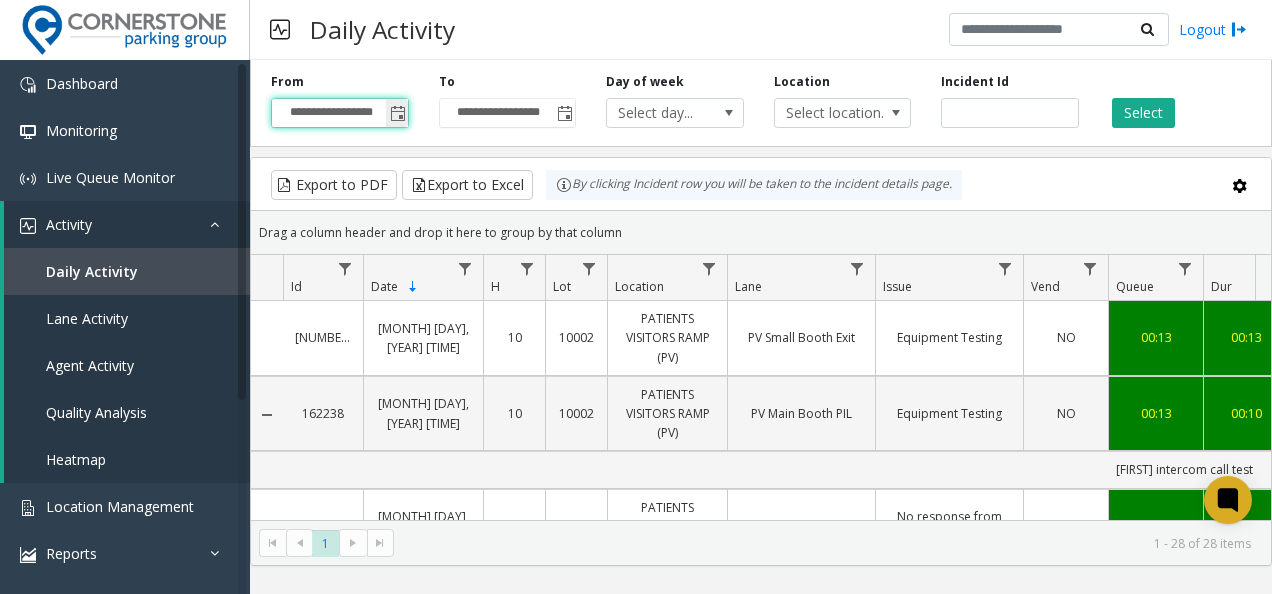 click 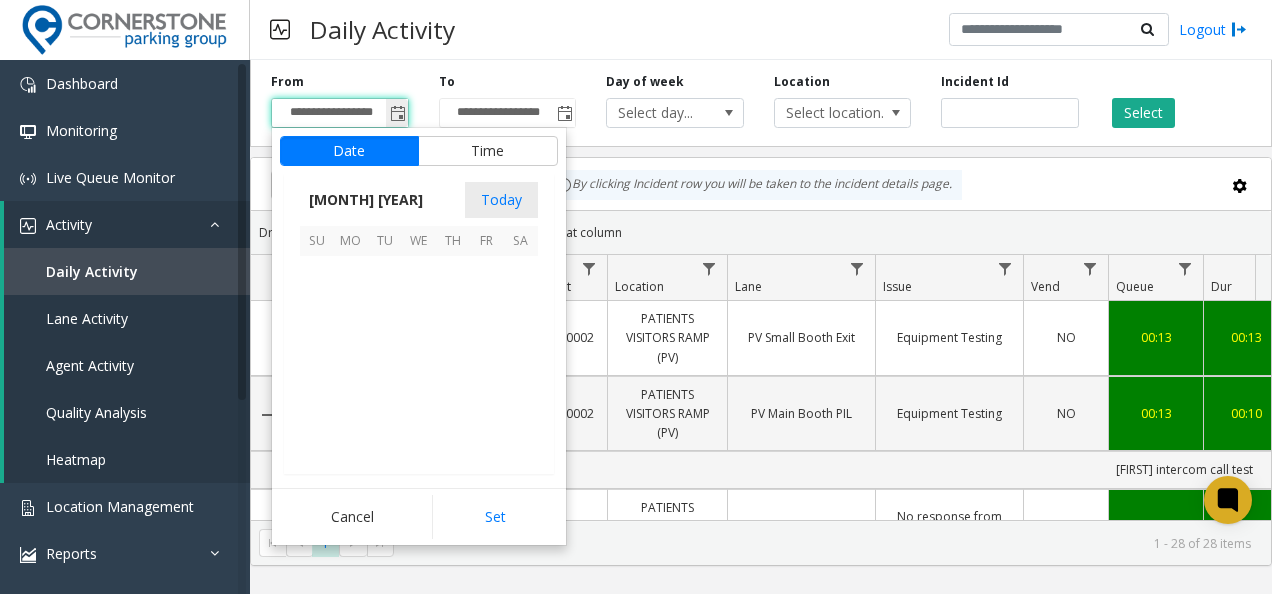 scroll, scrollTop: 358666, scrollLeft: 0, axis: vertical 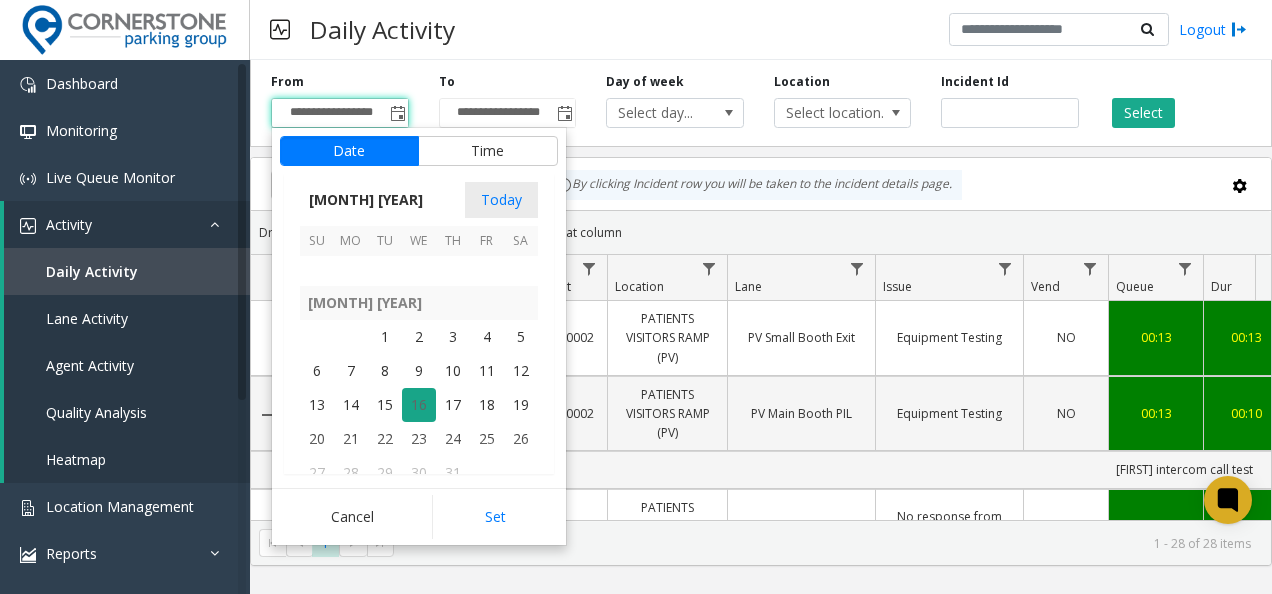 click on "16" at bounding box center [419, 405] 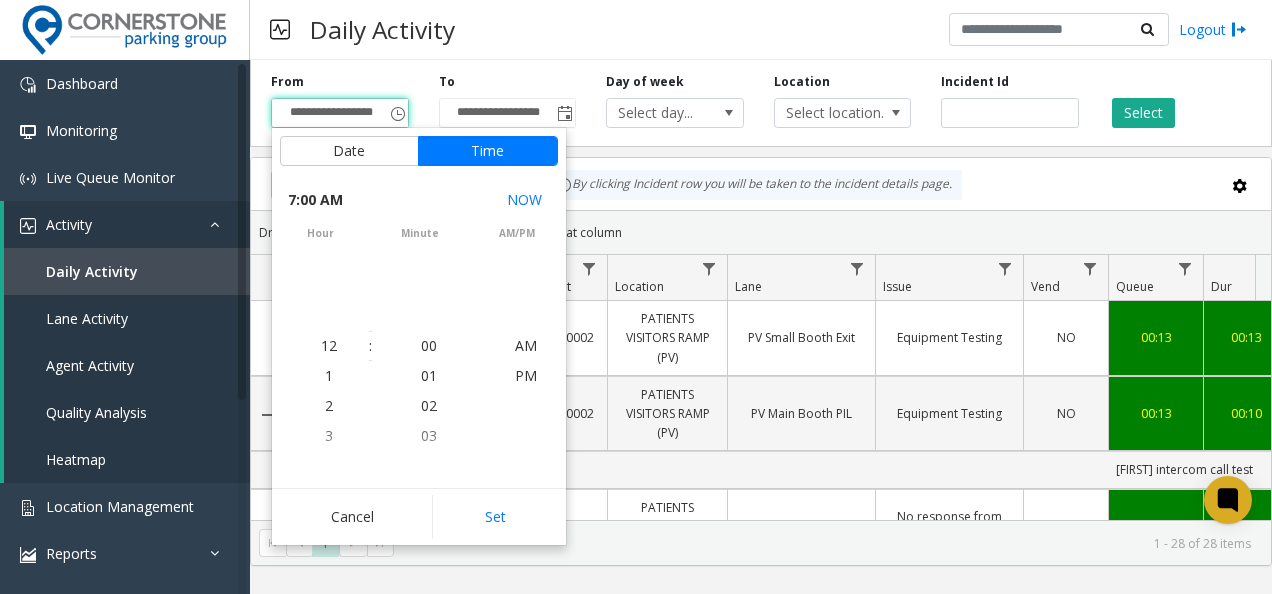 scroll, scrollTop: 210, scrollLeft: 0, axis: vertical 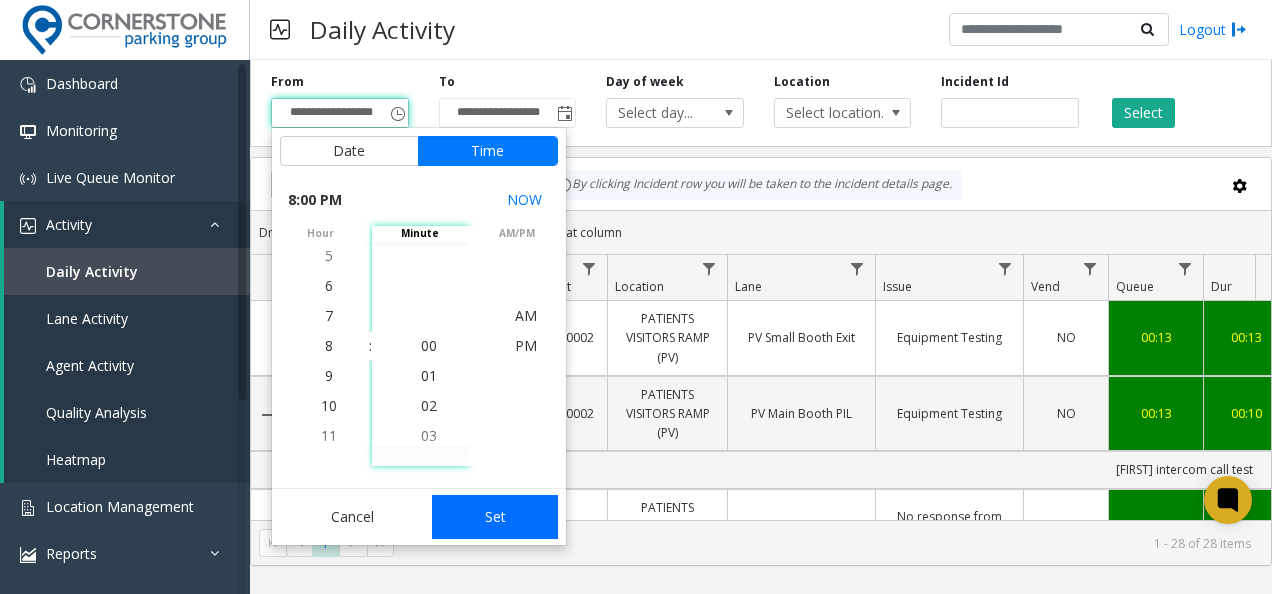 click on "Set" 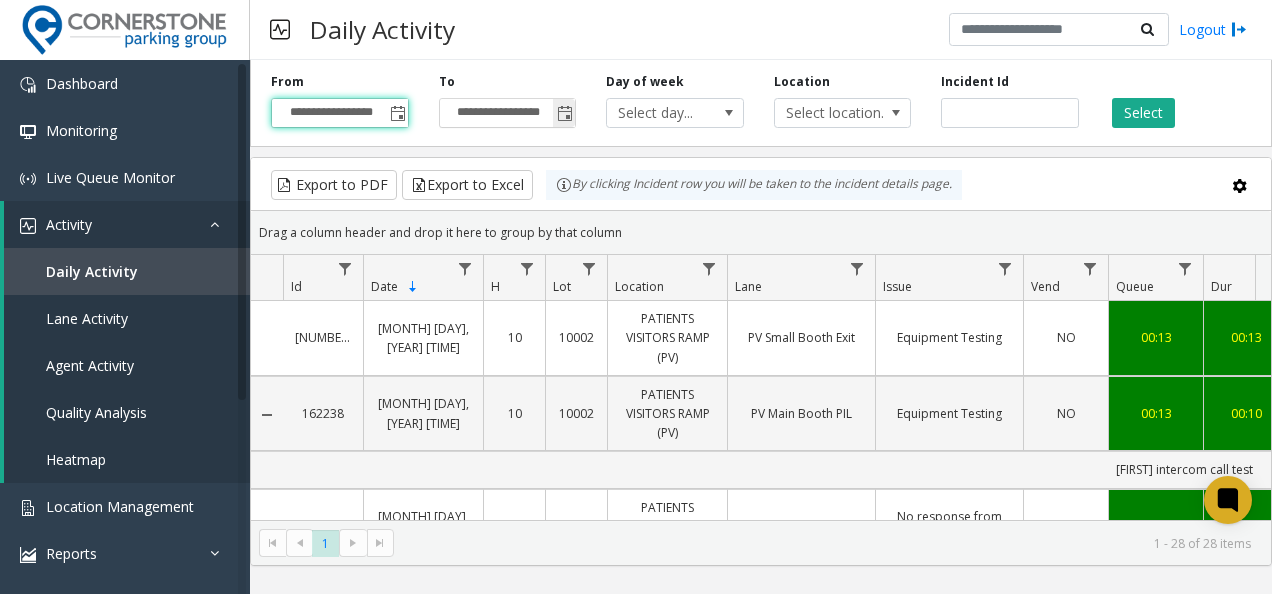 click 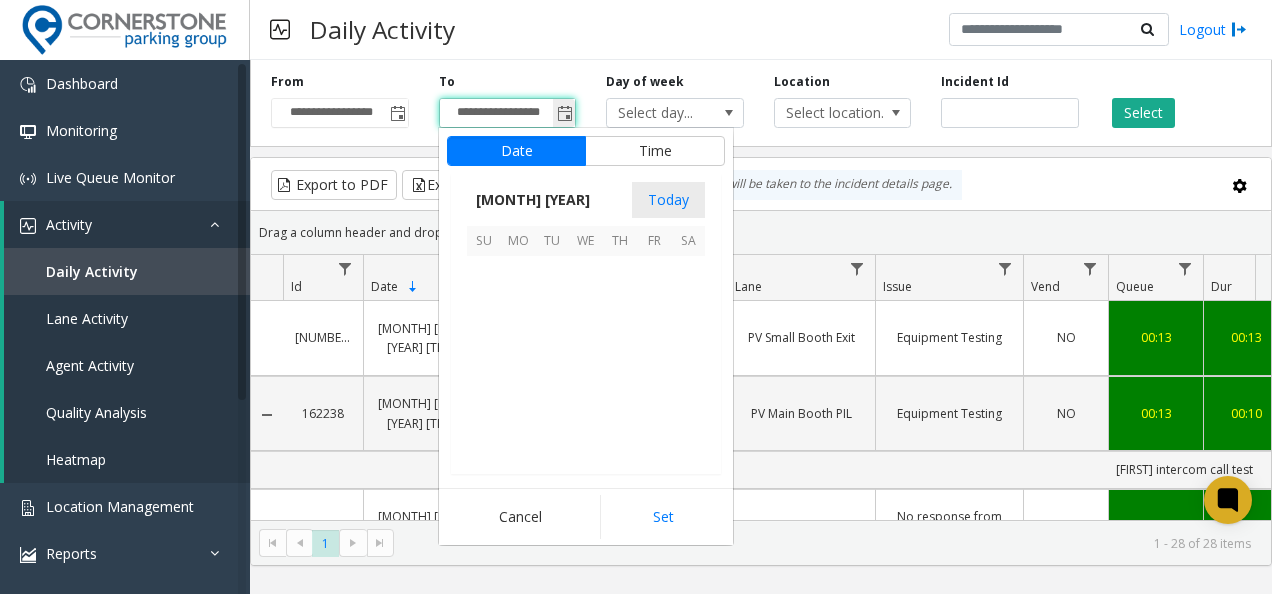 scroll, scrollTop: 358666, scrollLeft: 0, axis: vertical 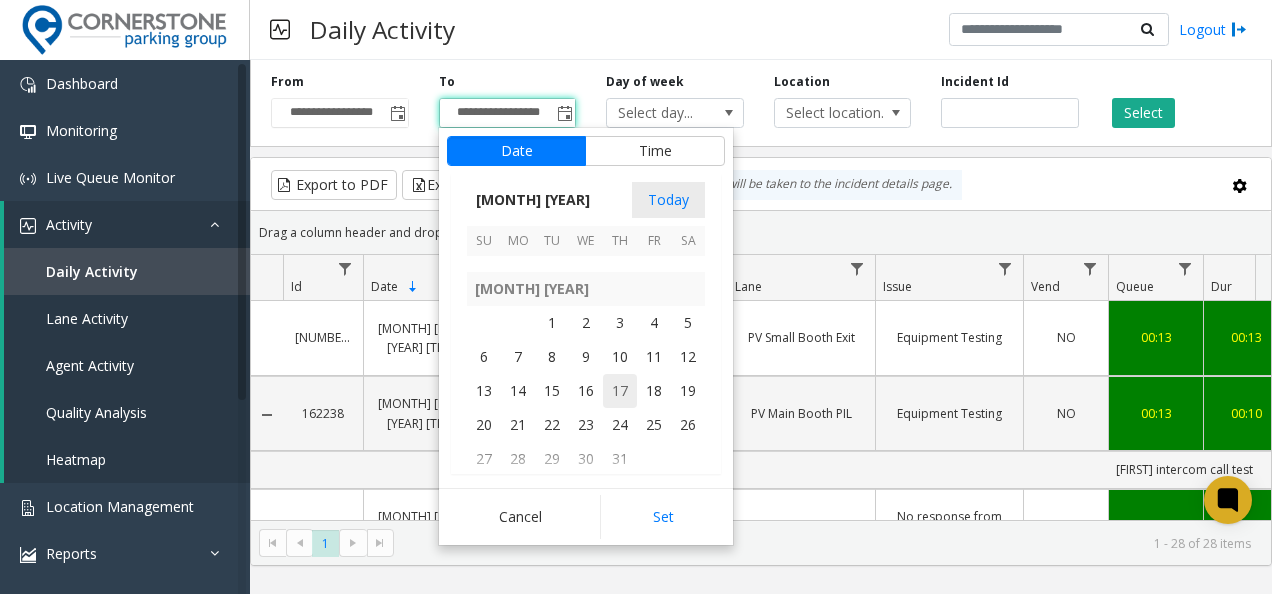 click on "17" at bounding box center [620, 391] 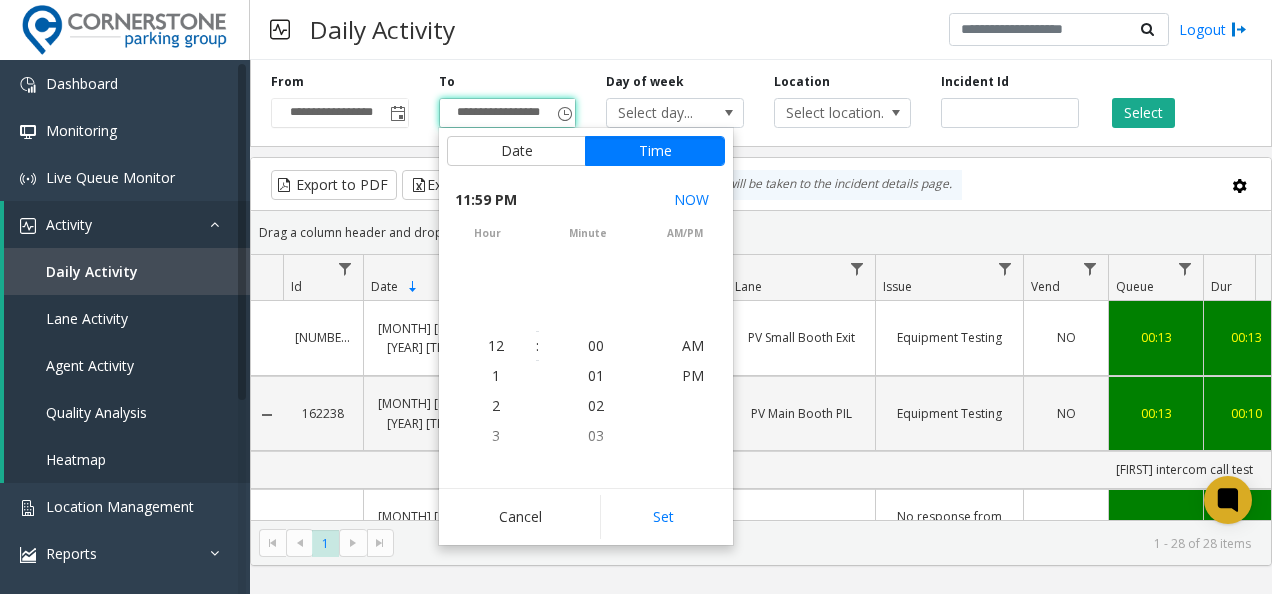 scroll, scrollTop: 690, scrollLeft: 0, axis: vertical 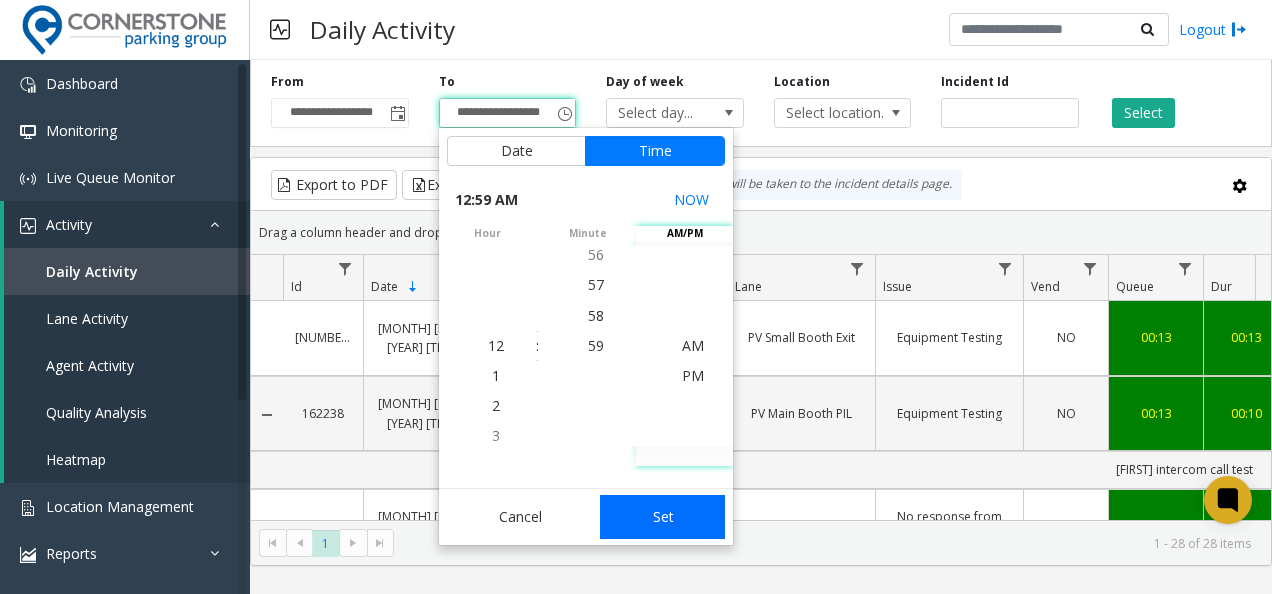 click on "Set" 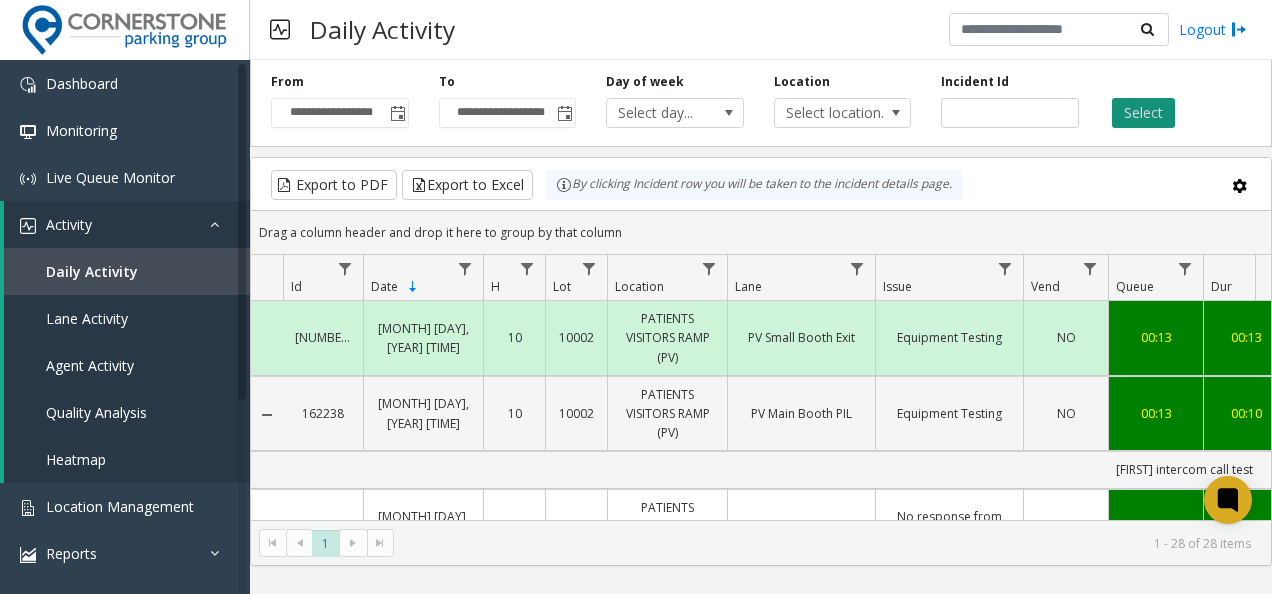 click on "Select" 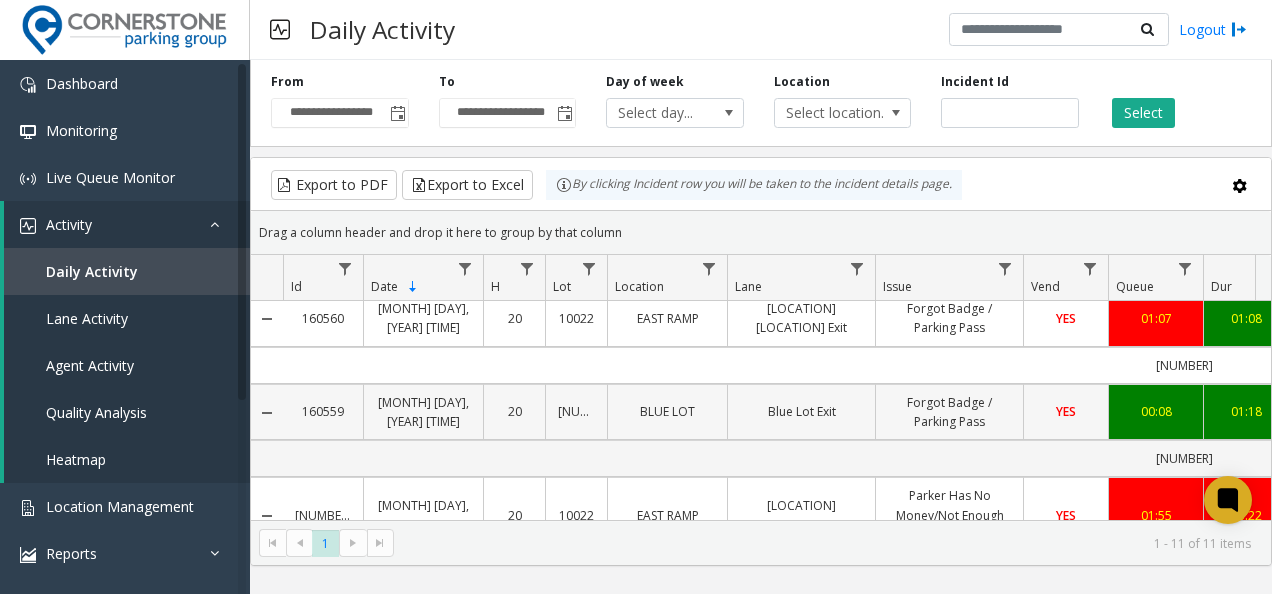 scroll, scrollTop: 723, scrollLeft: 74, axis: both 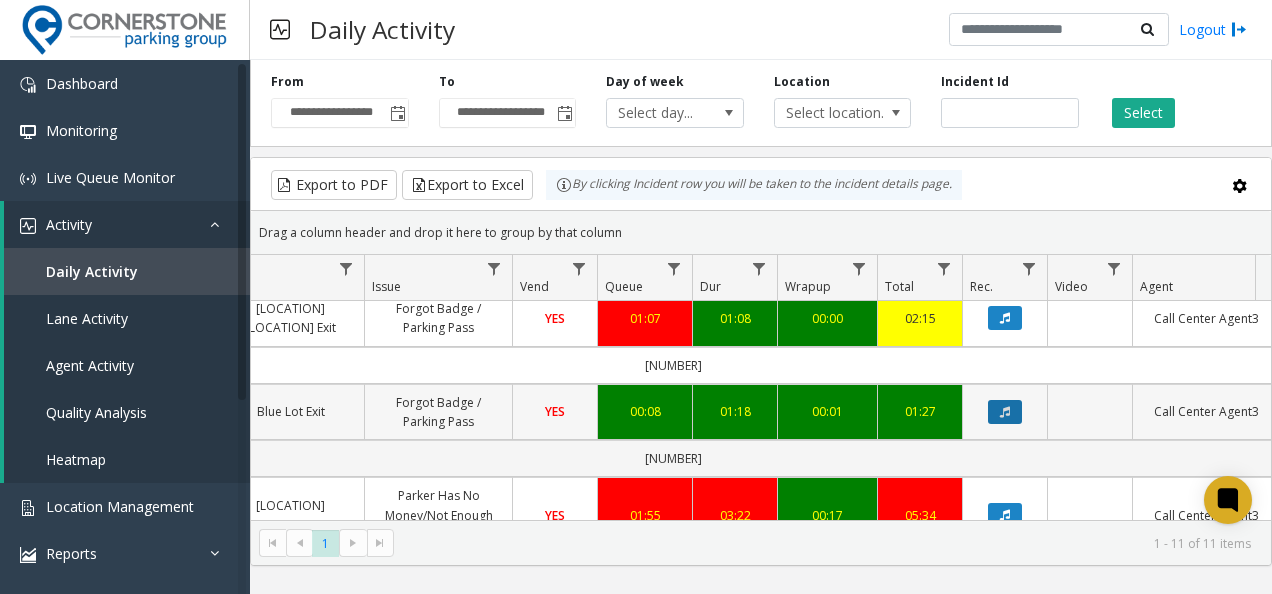 click 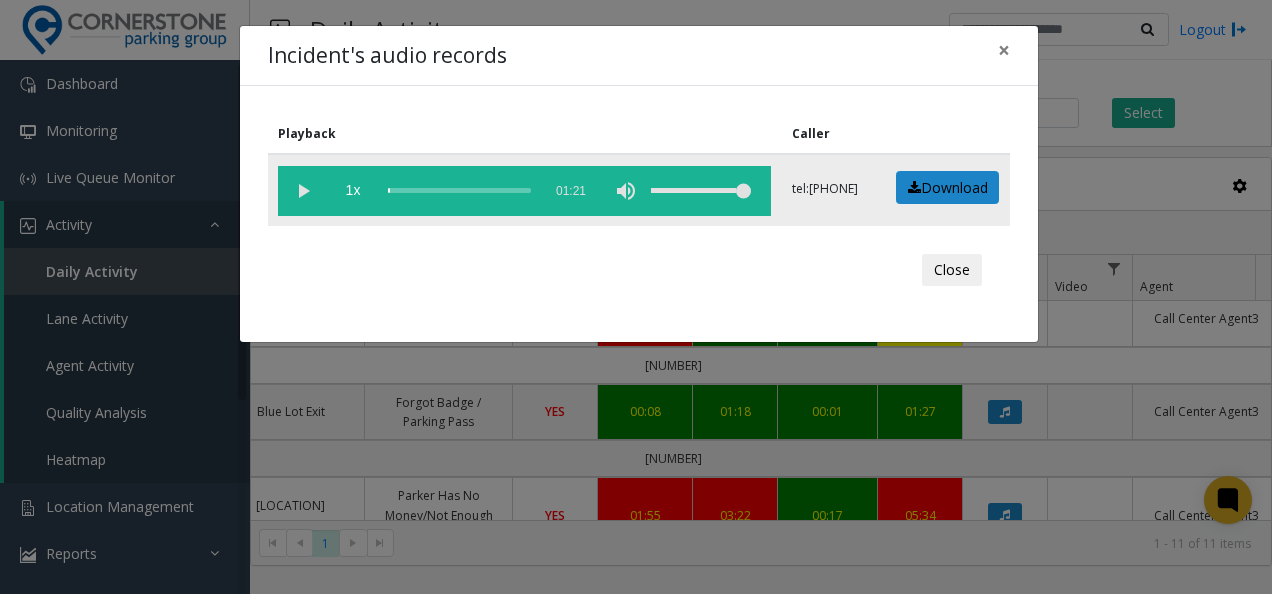 click 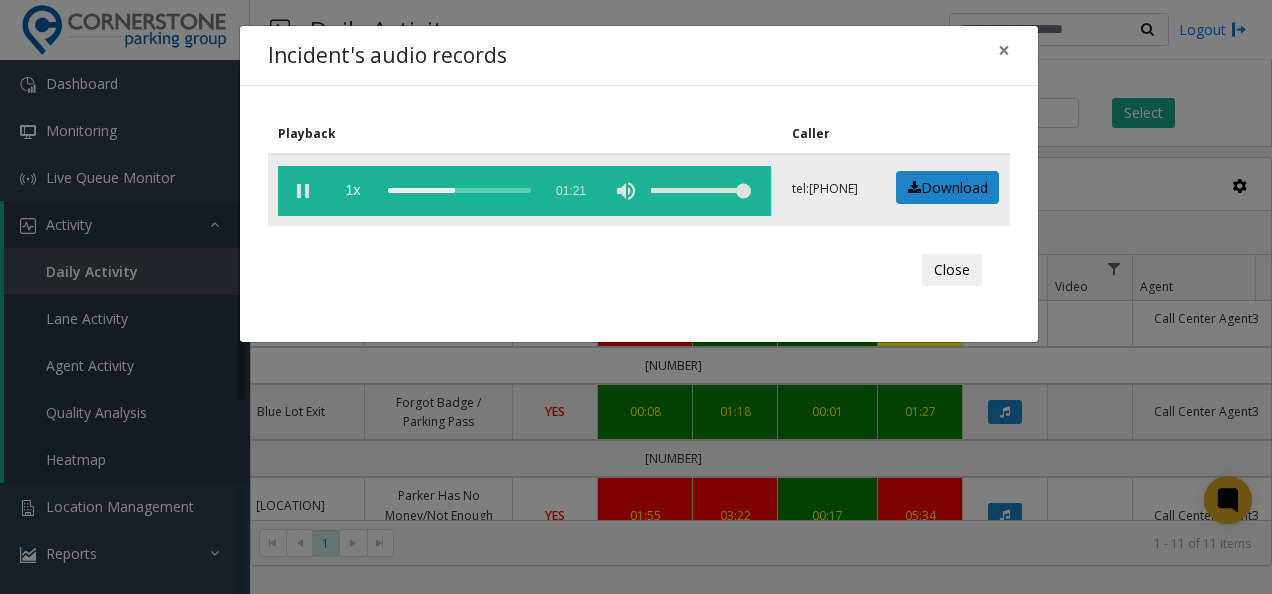 click 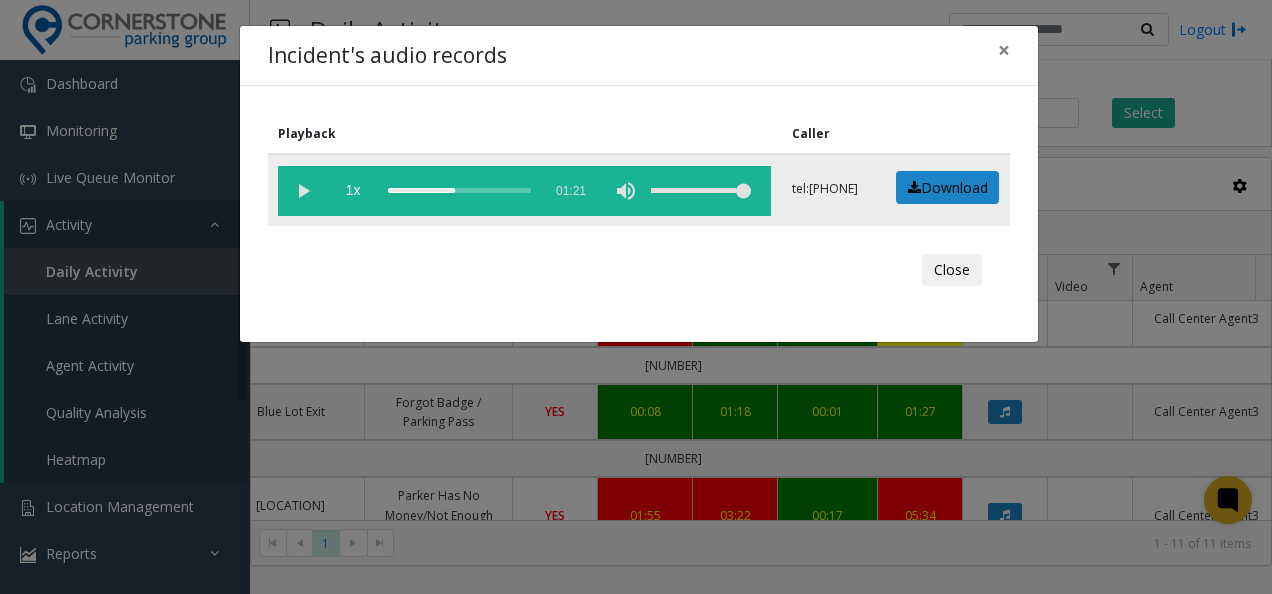 click 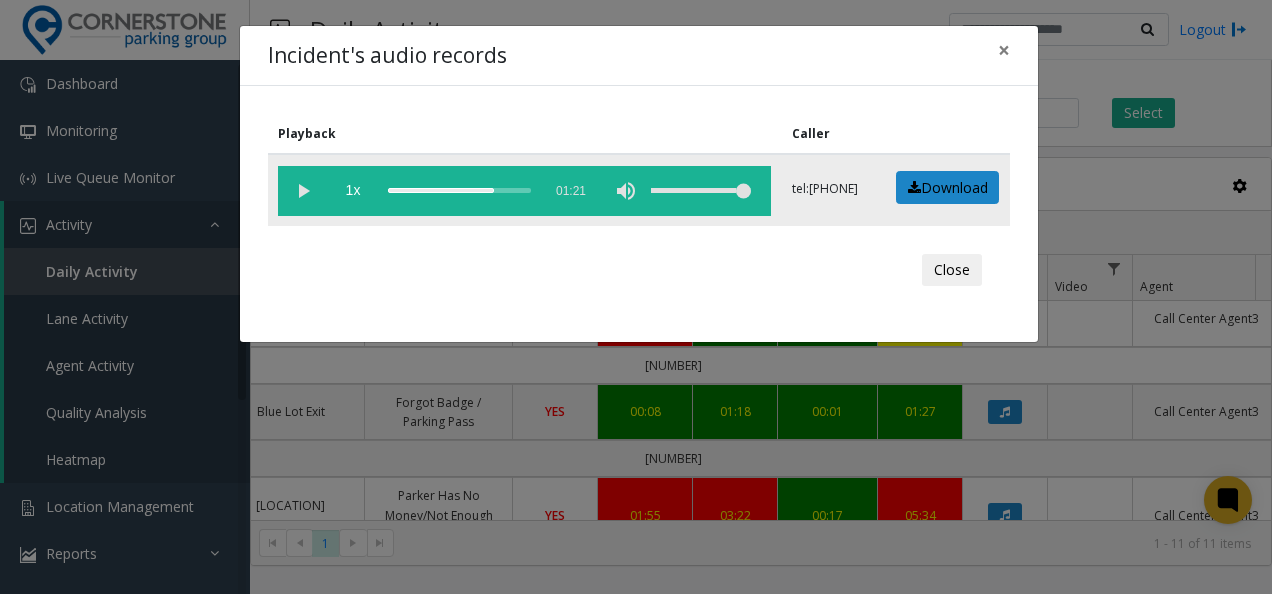 click 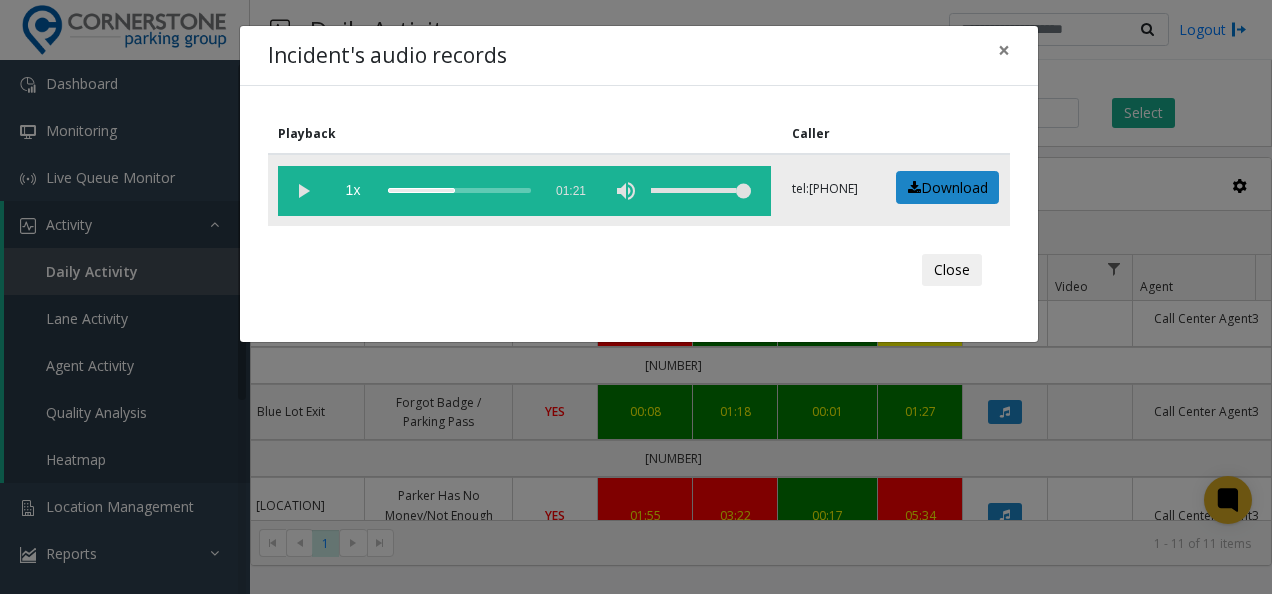 click 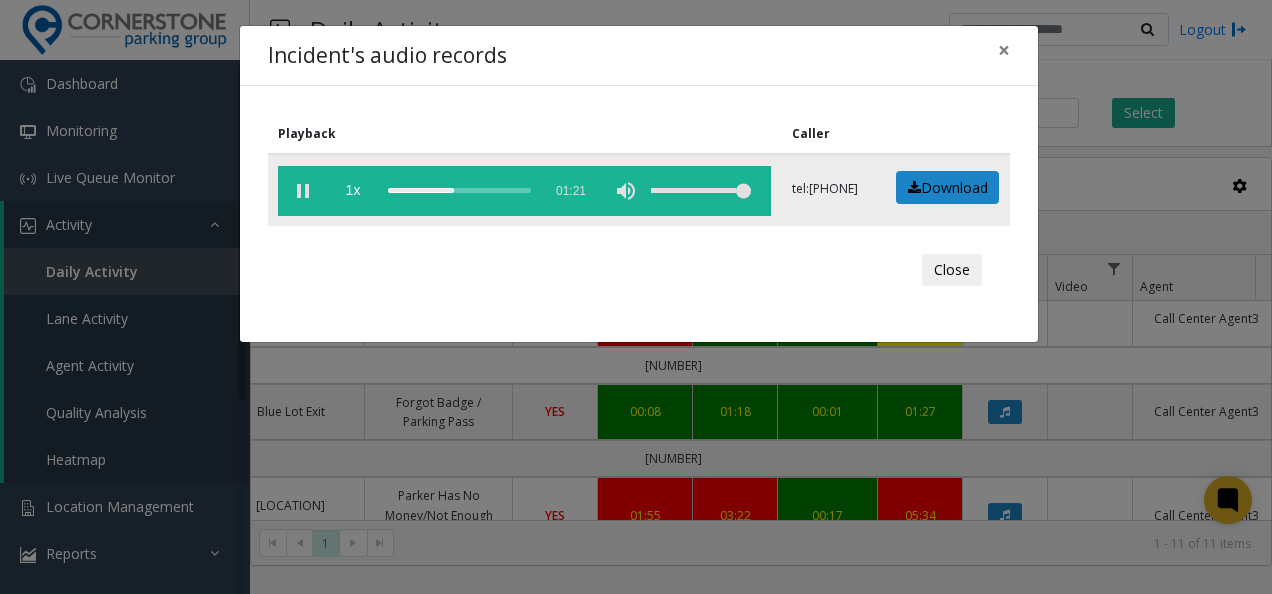 click 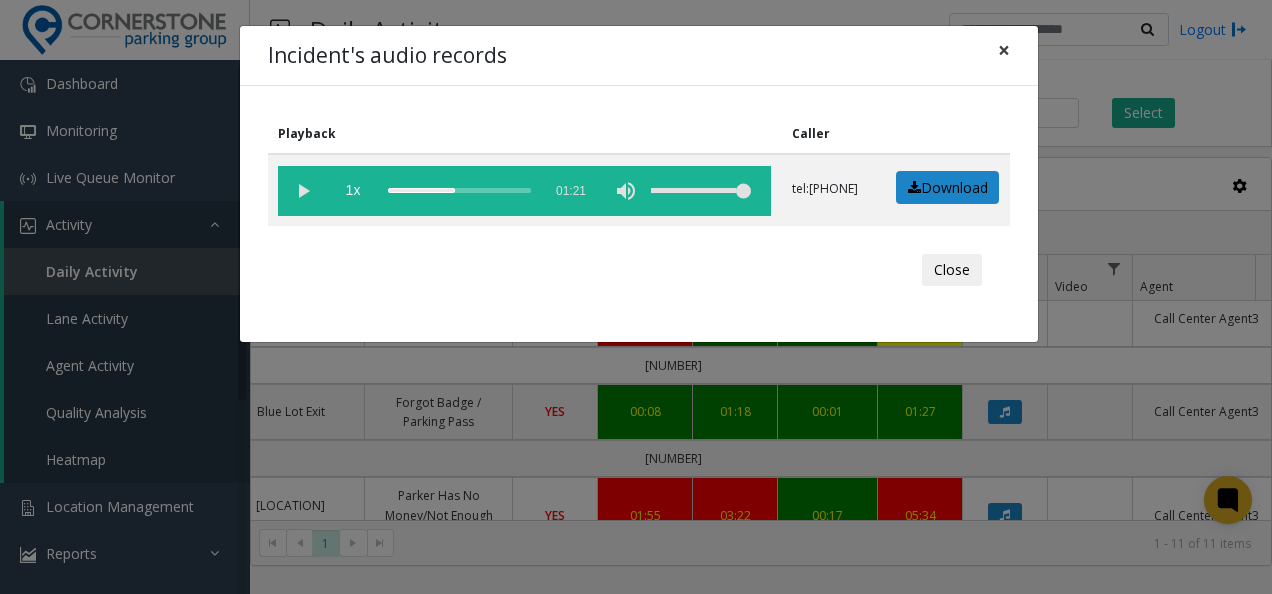 click on "×" 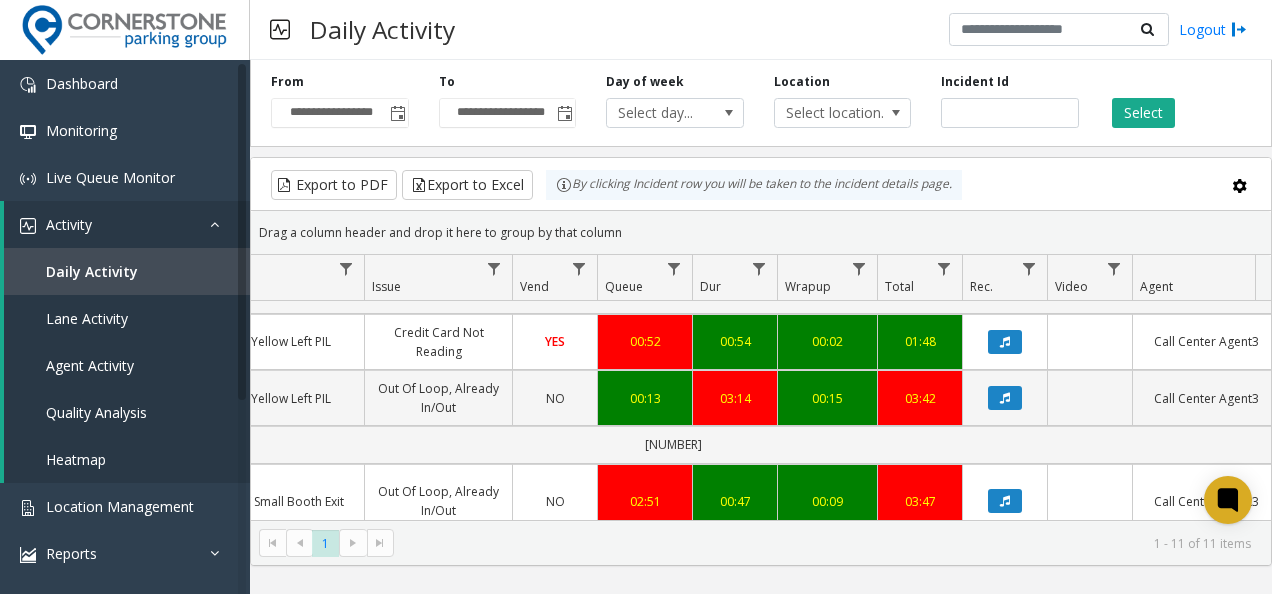 scroll, scrollTop: 0, scrollLeft: 511, axis: horizontal 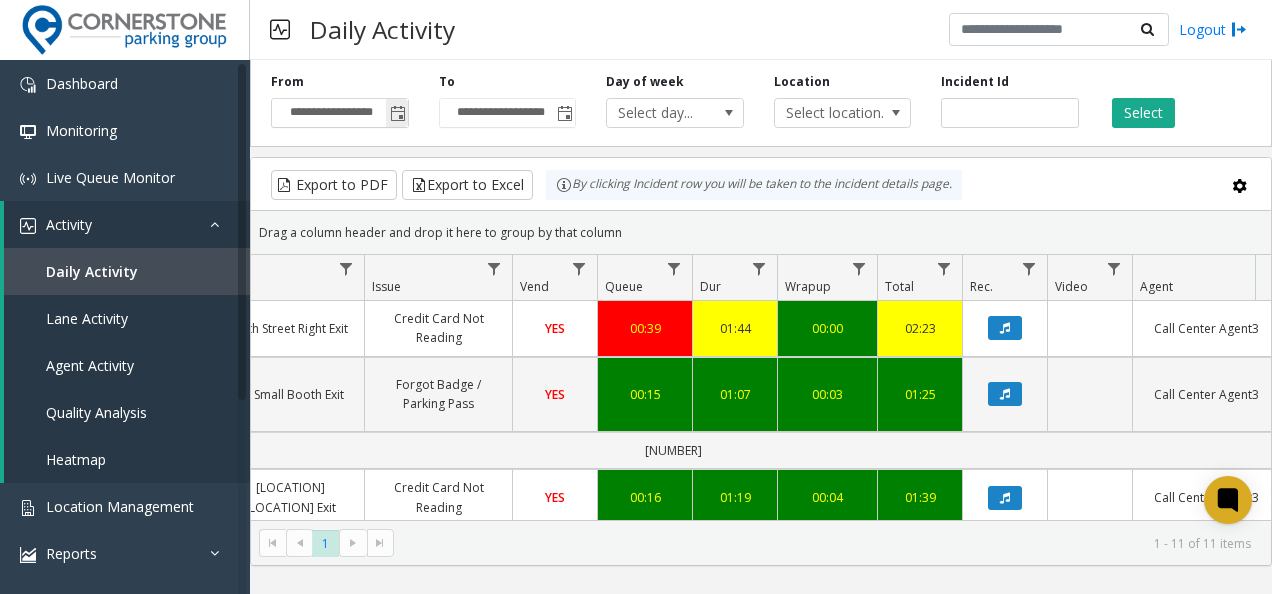 click 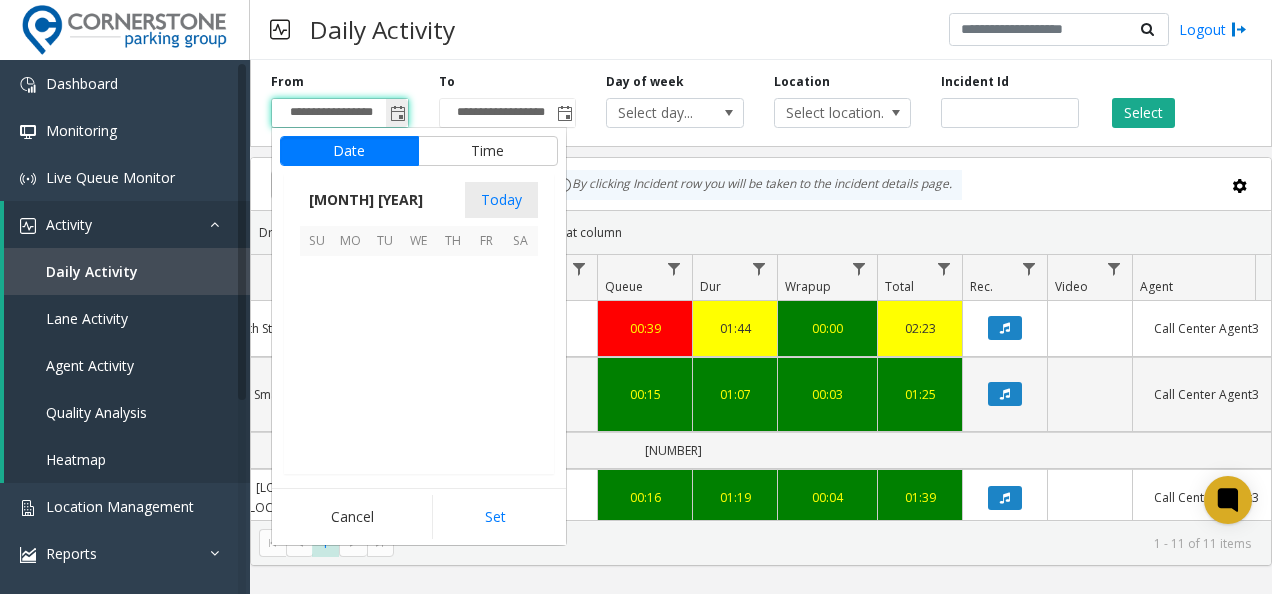 scroll, scrollTop: 358666, scrollLeft: 0, axis: vertical 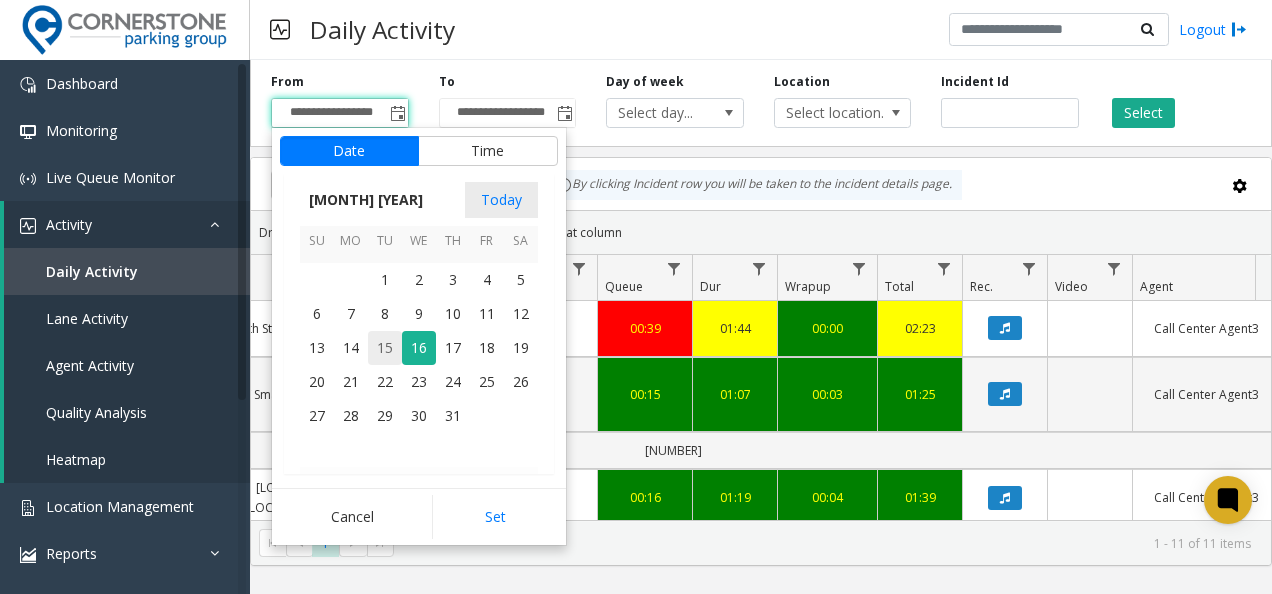 click on "15" at bounding box center [385, 348] 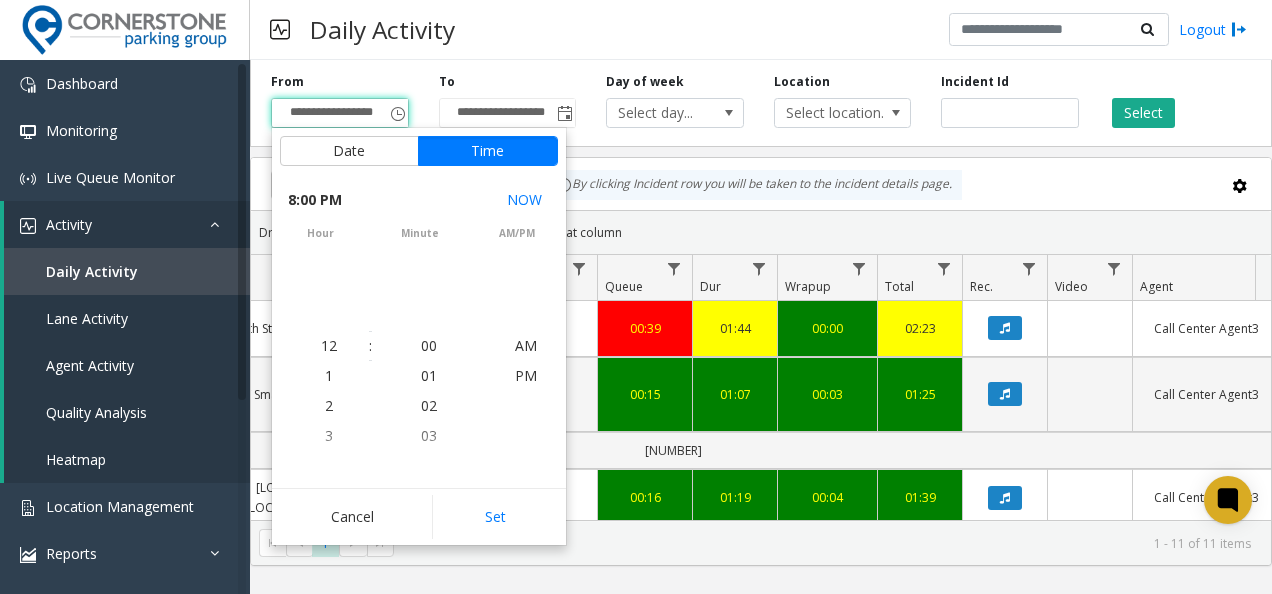 scroll, scrollTop: 358428, scrollLeft: 0, axis: vertical 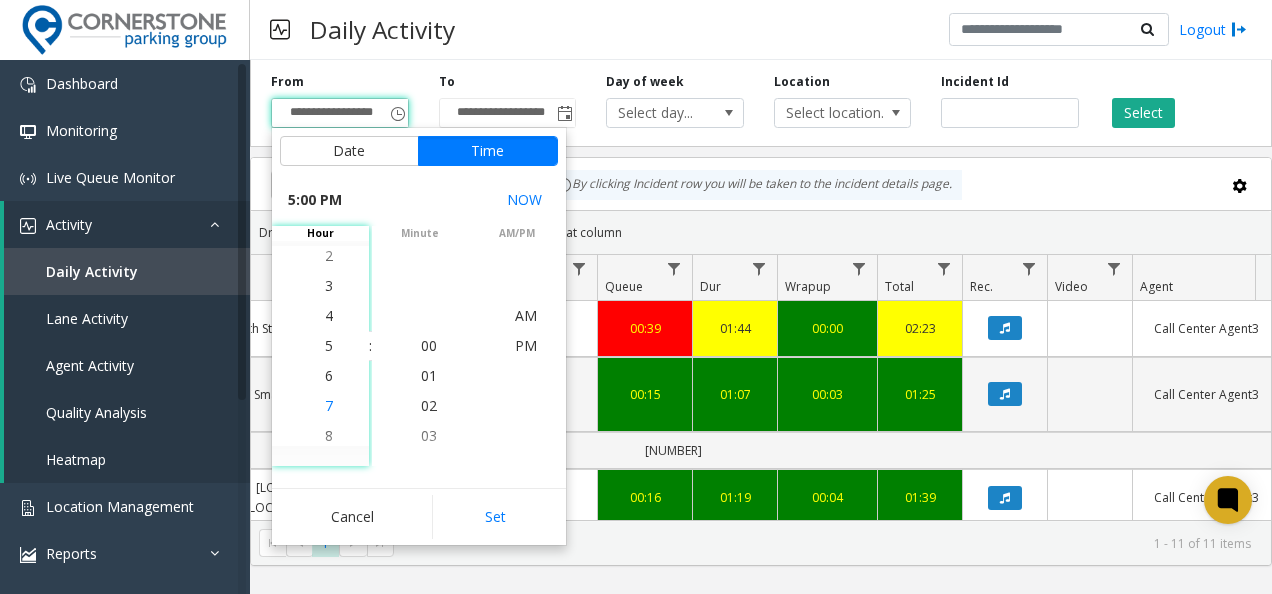 click on "7" 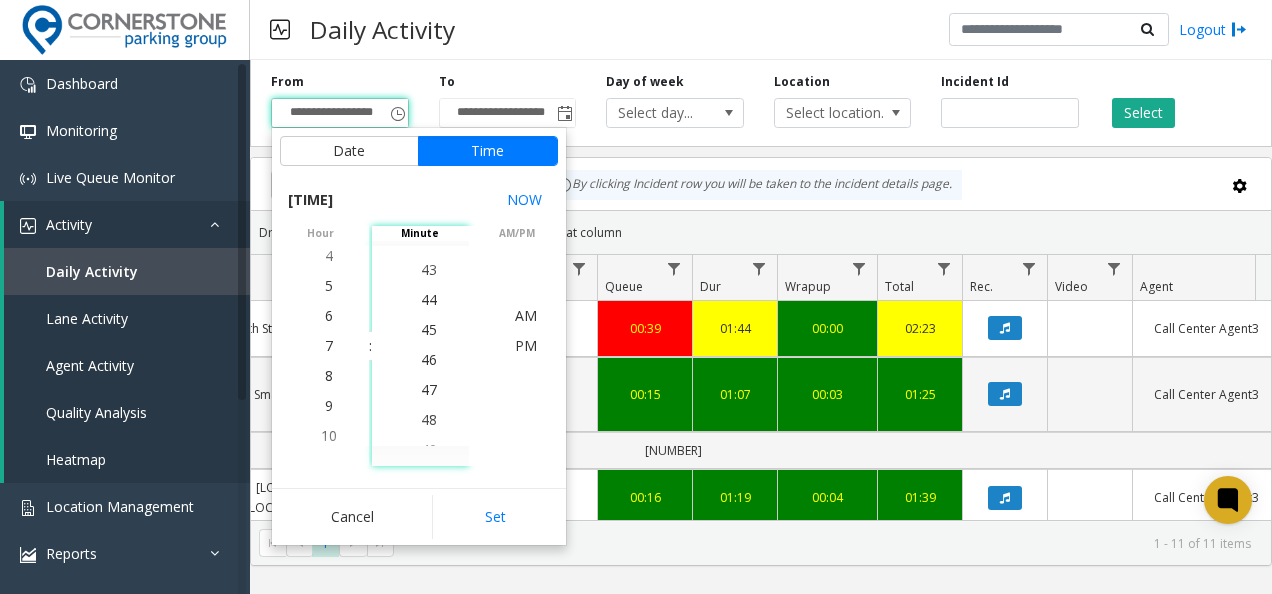 scroll, scrollTop: 1350, scrollLeft: 0, axis: vertical 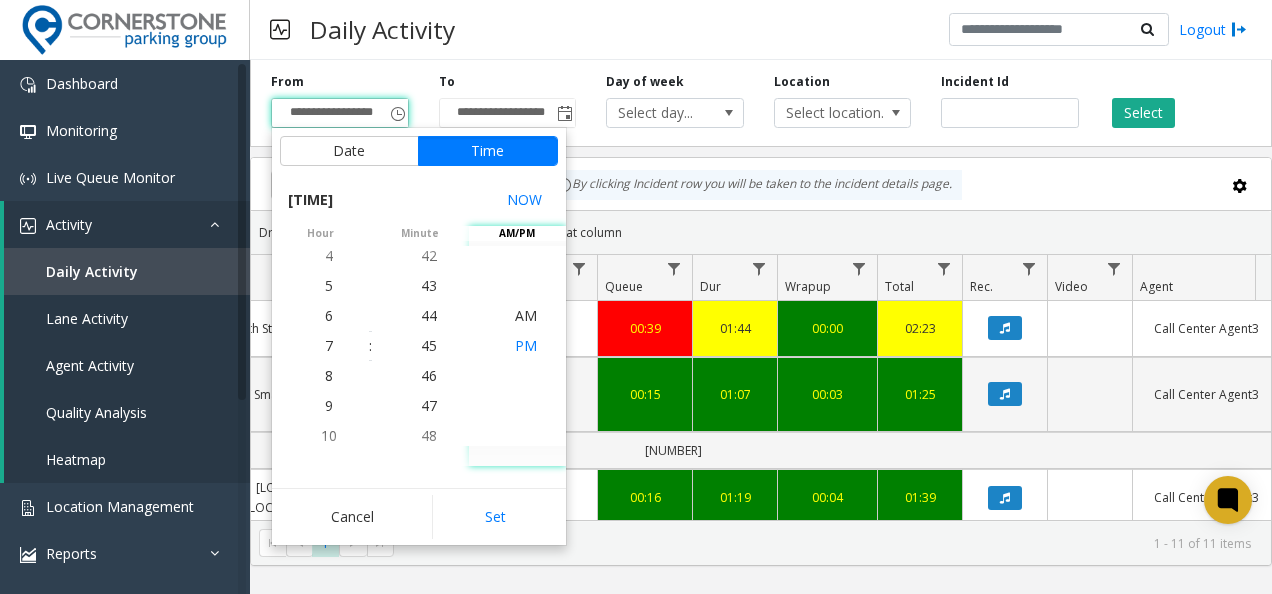click on "PM" 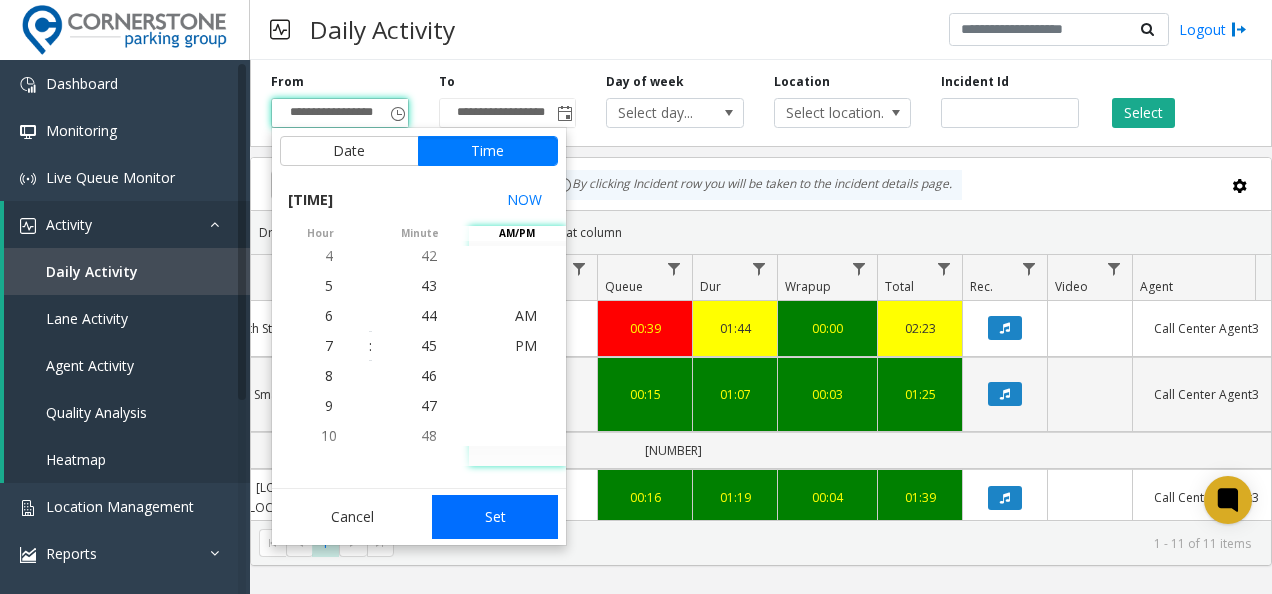 click on "Set" 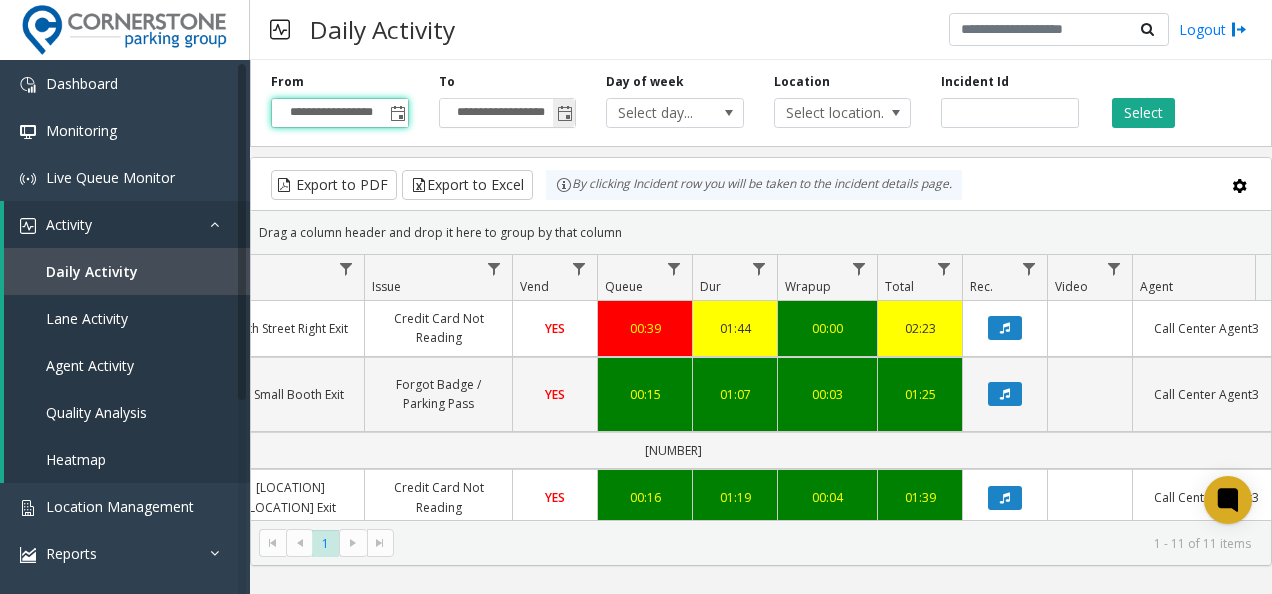 click 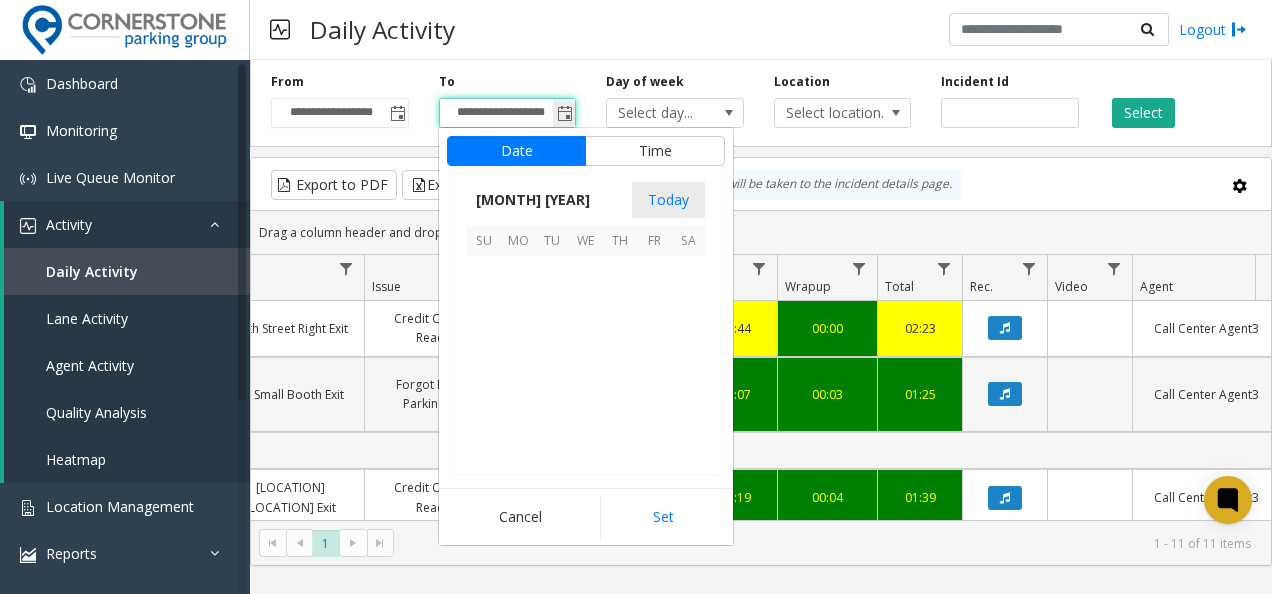 scroll, scrollTop: 358666, scrollLeft: 0, axis: vertical 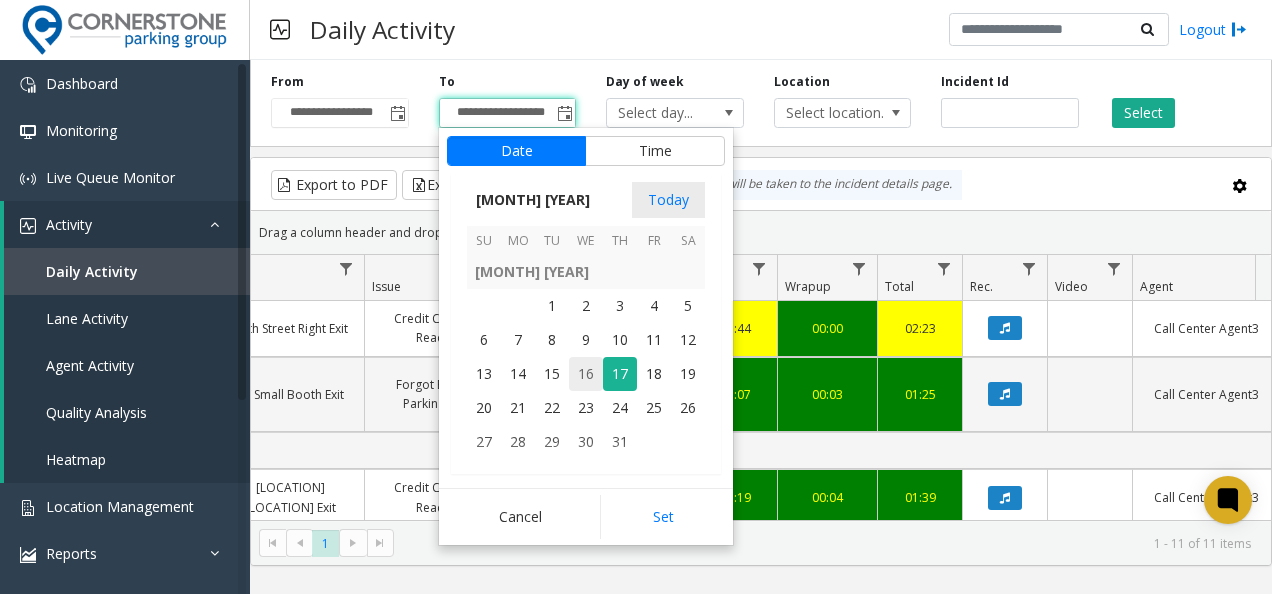 click on "16" at bounding box center (586, 374) 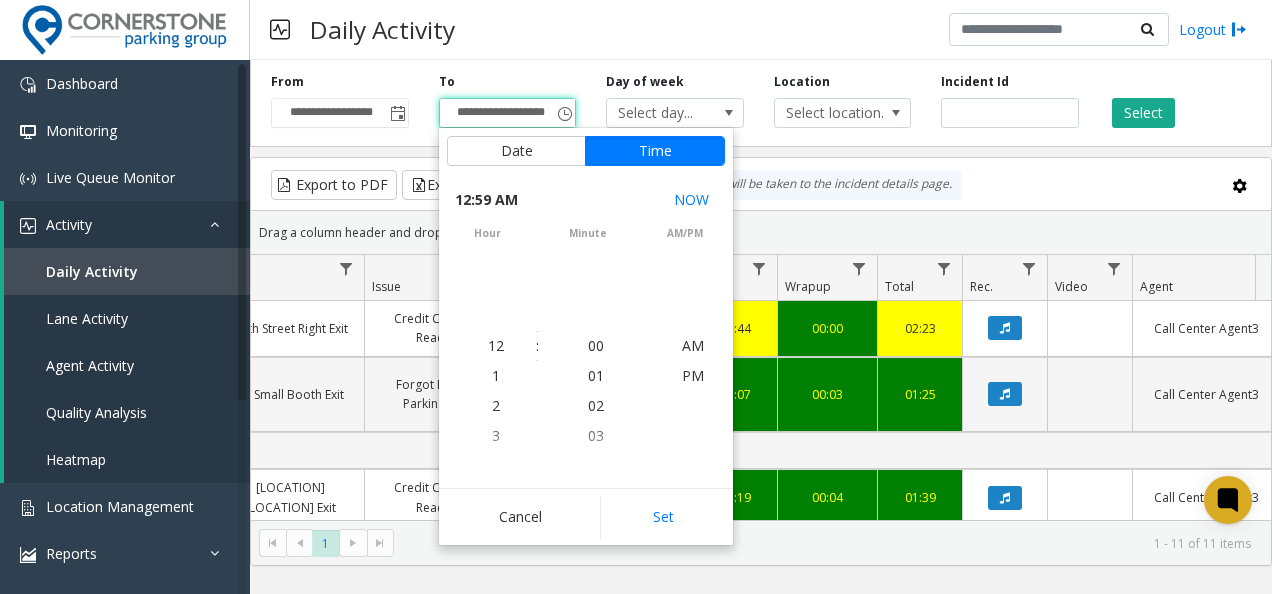 scroll, scrollTop: 358428, scrollLeft: 0, axis: vertical 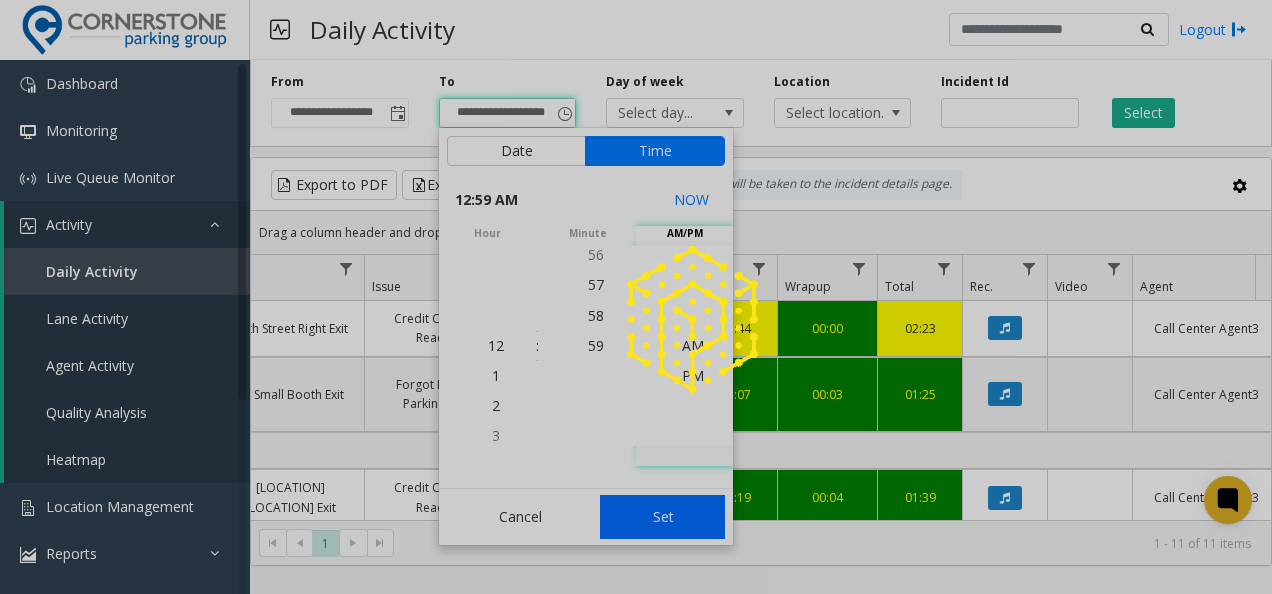 click on "Set" 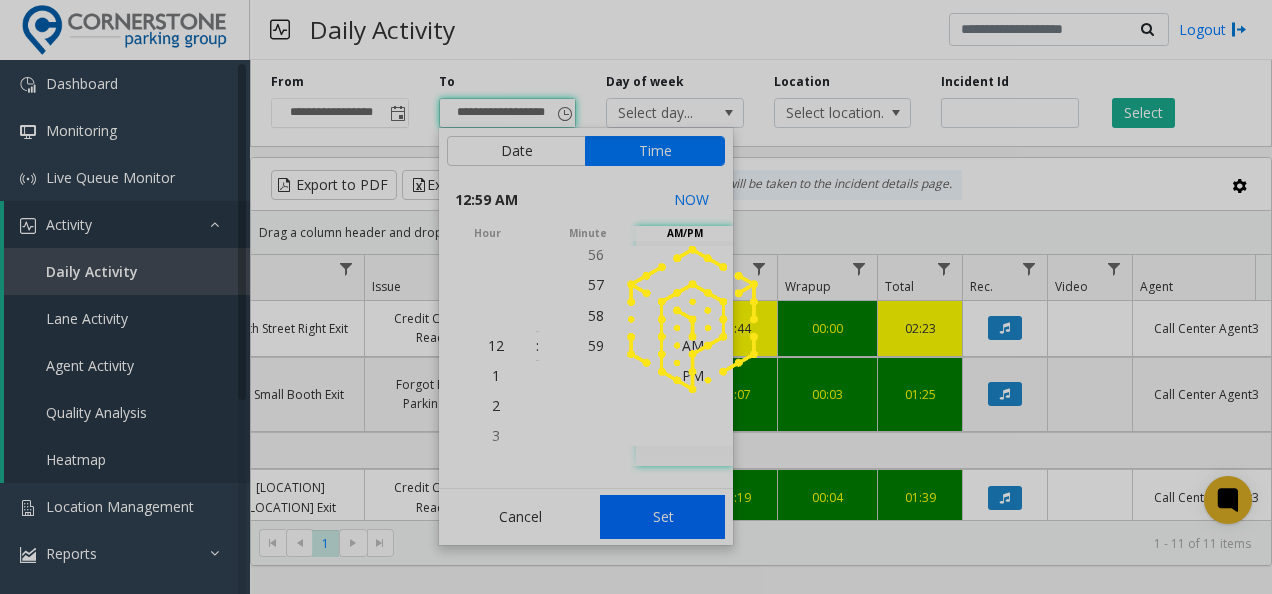 scroll, scrollTop: 0, scrollLeft: 0, axis: both 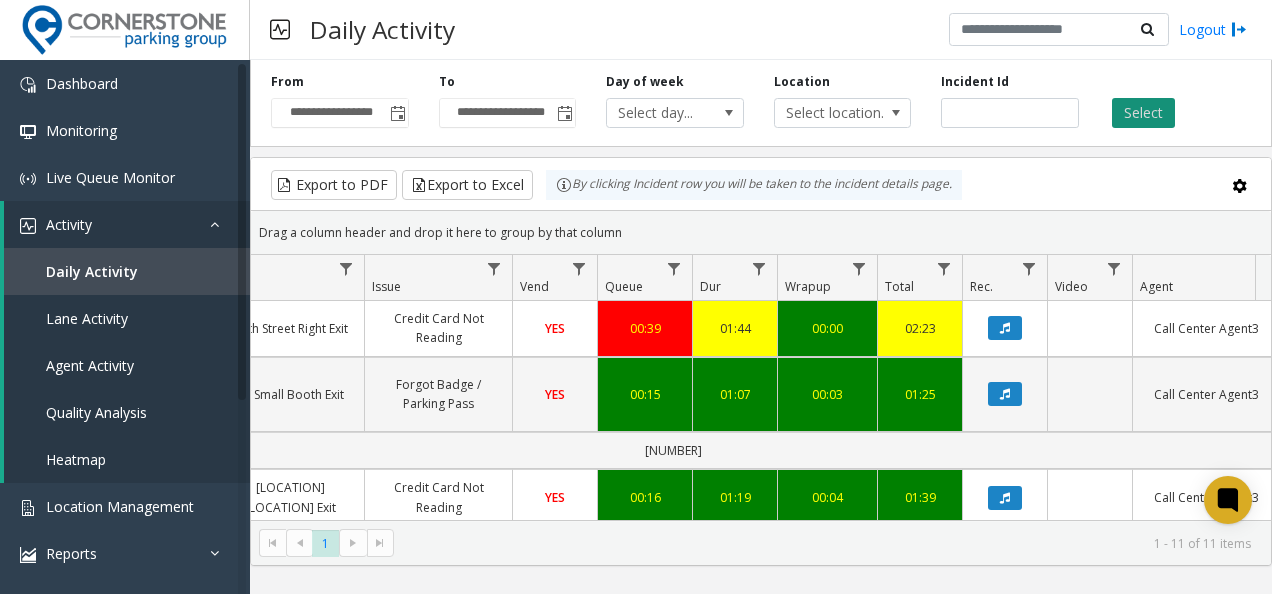 click on "Select" 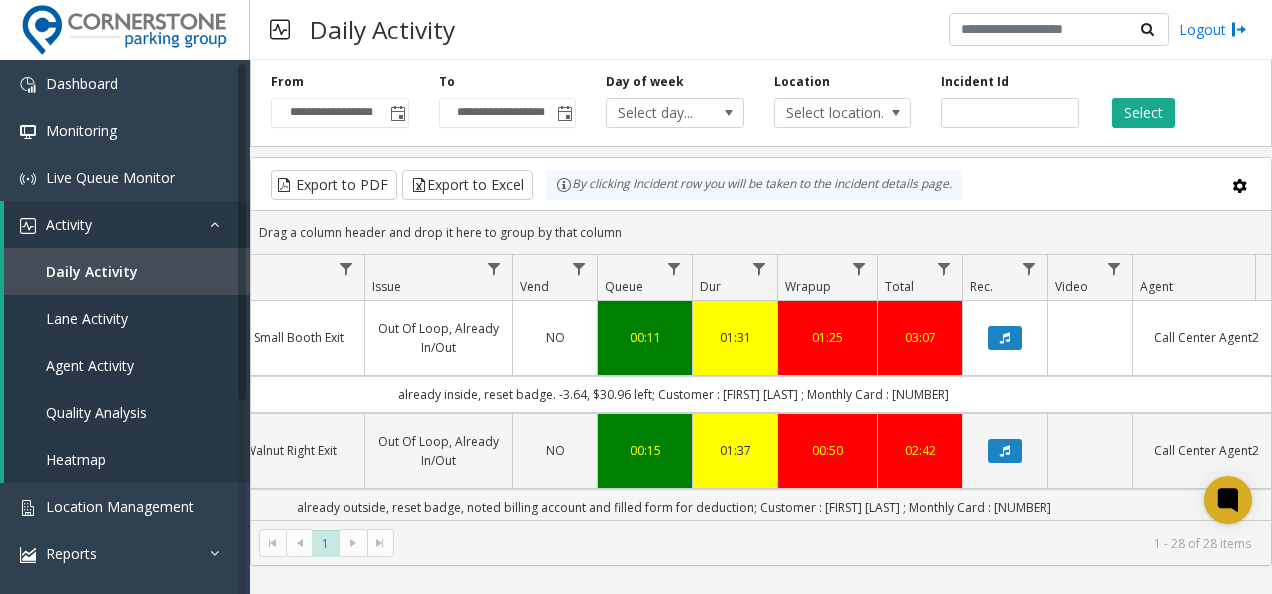 scroll, scrollTop: 6, scrollLeft: 457, axis: both 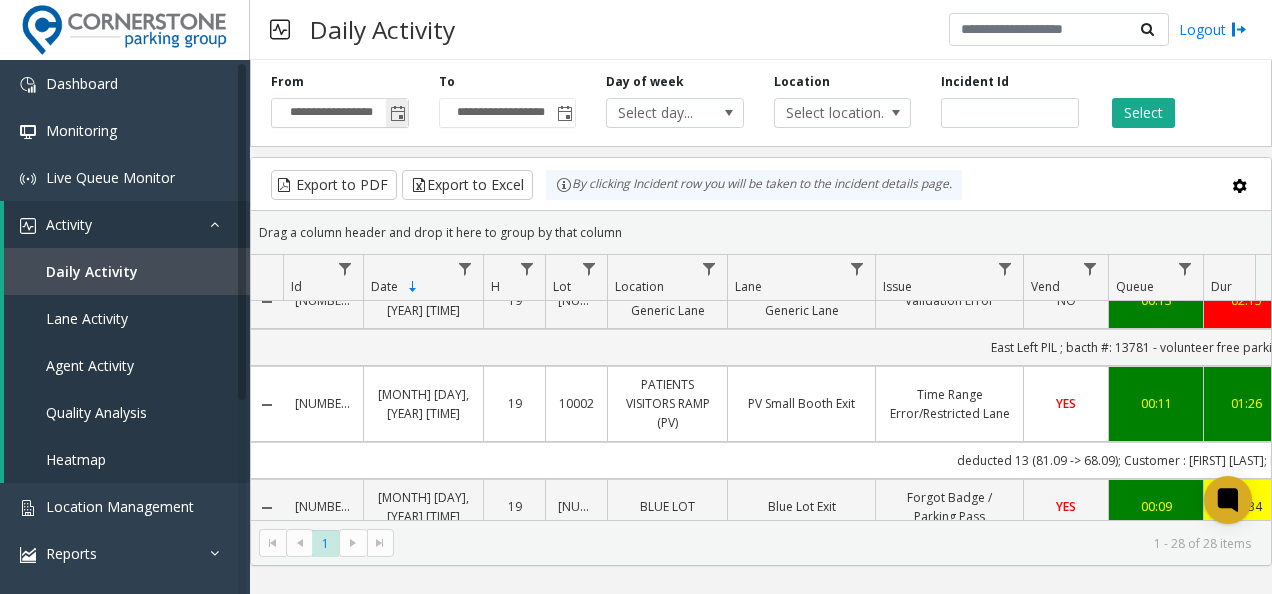 click 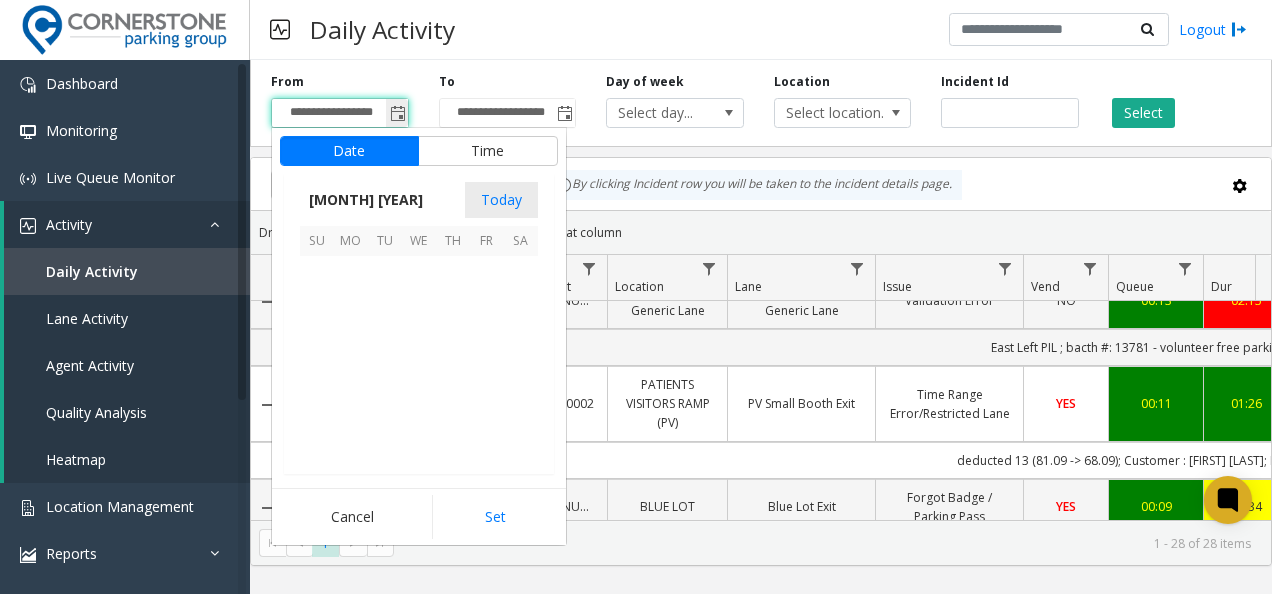 scroll, scrollTop: 358666, scrollLeft: 0, axis: vertical 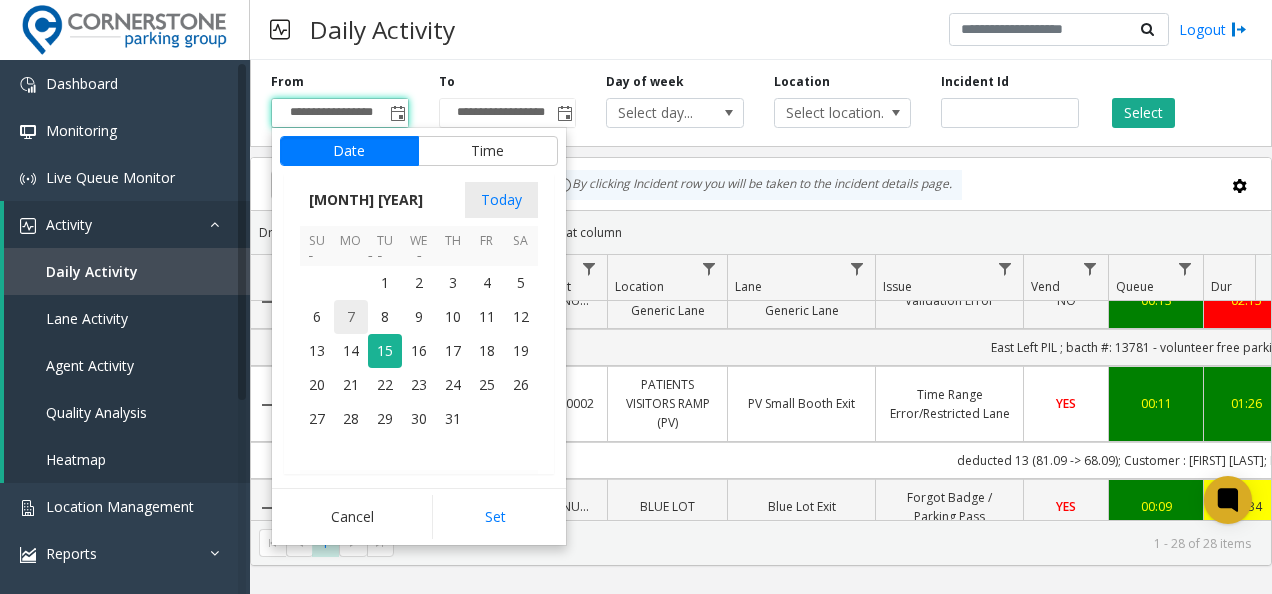 click on "7" at bounding box center [351, 317] 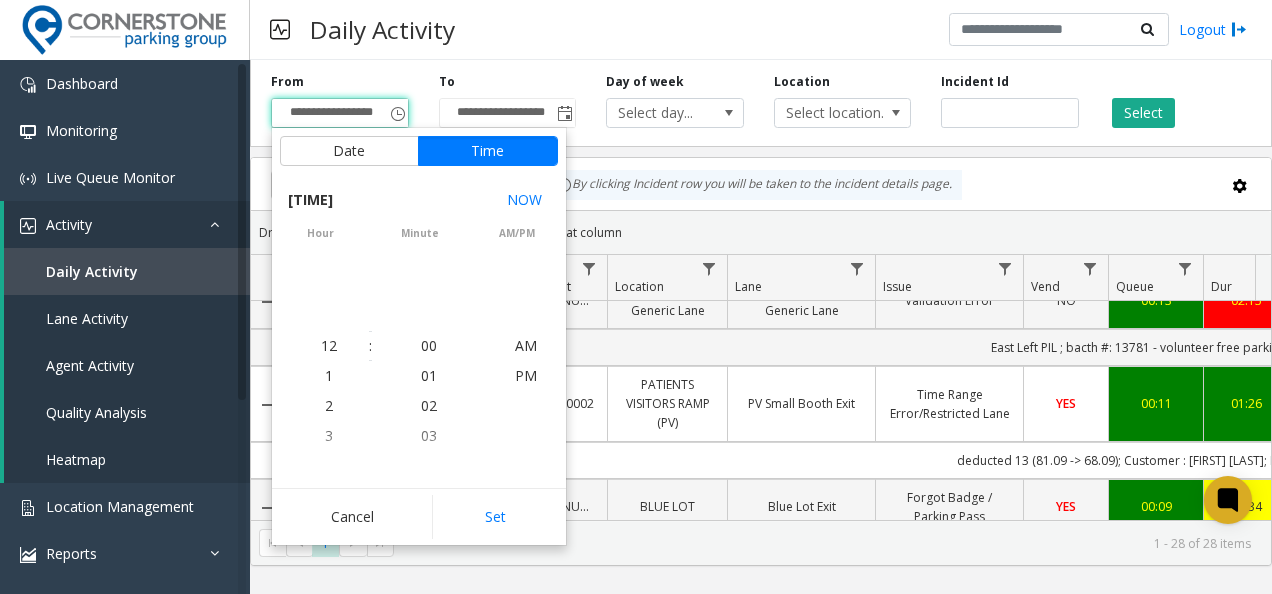 scroll, scrollTop: 358428, scrollLeft: 0, axis: vertical 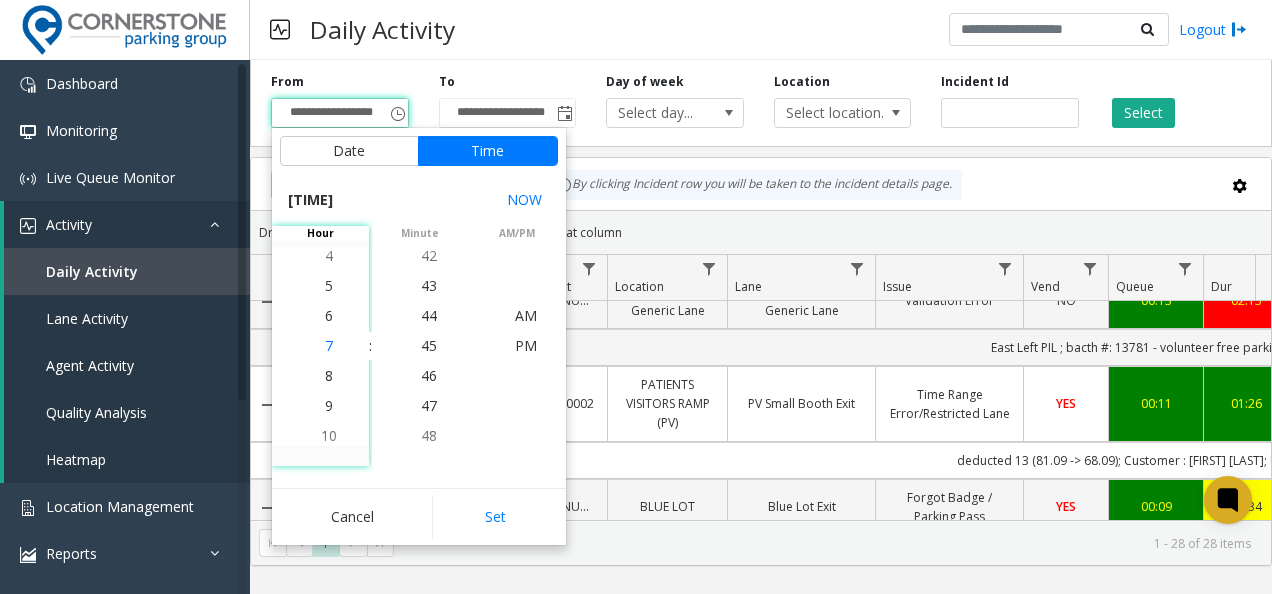 click on "7" 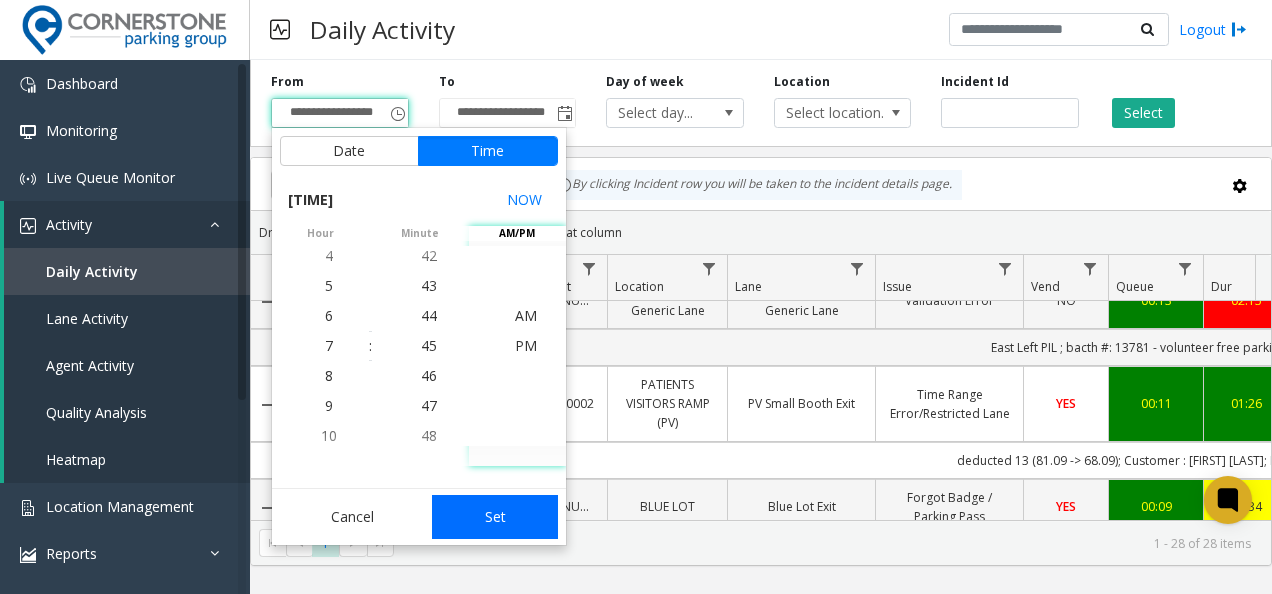 click on "Set" 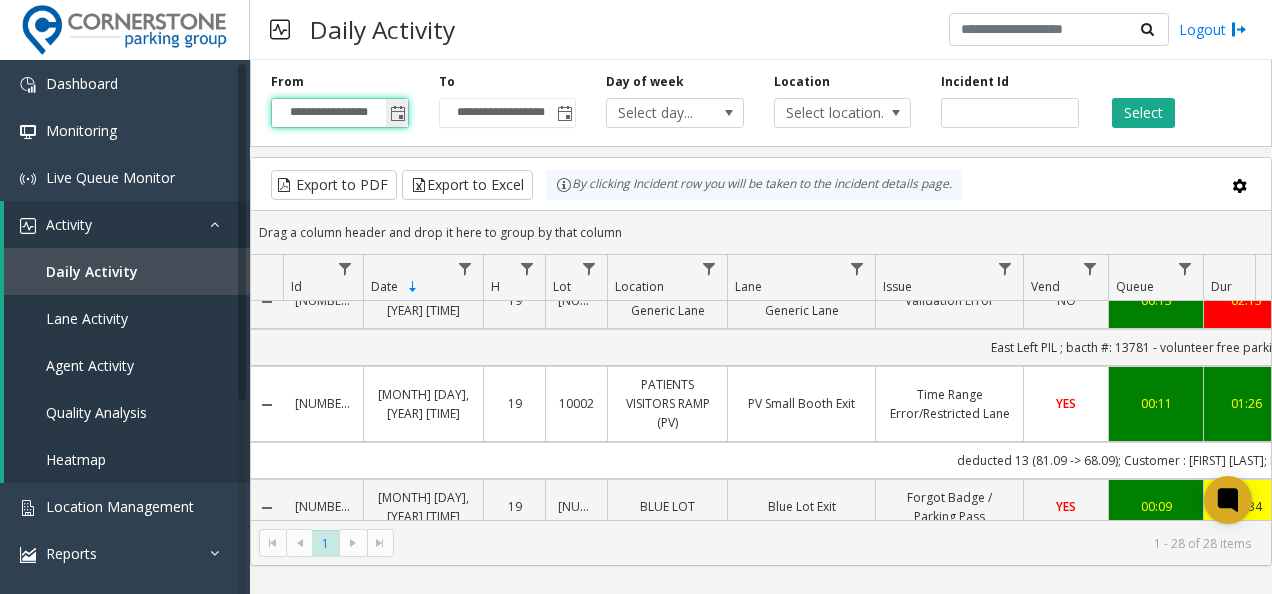 click 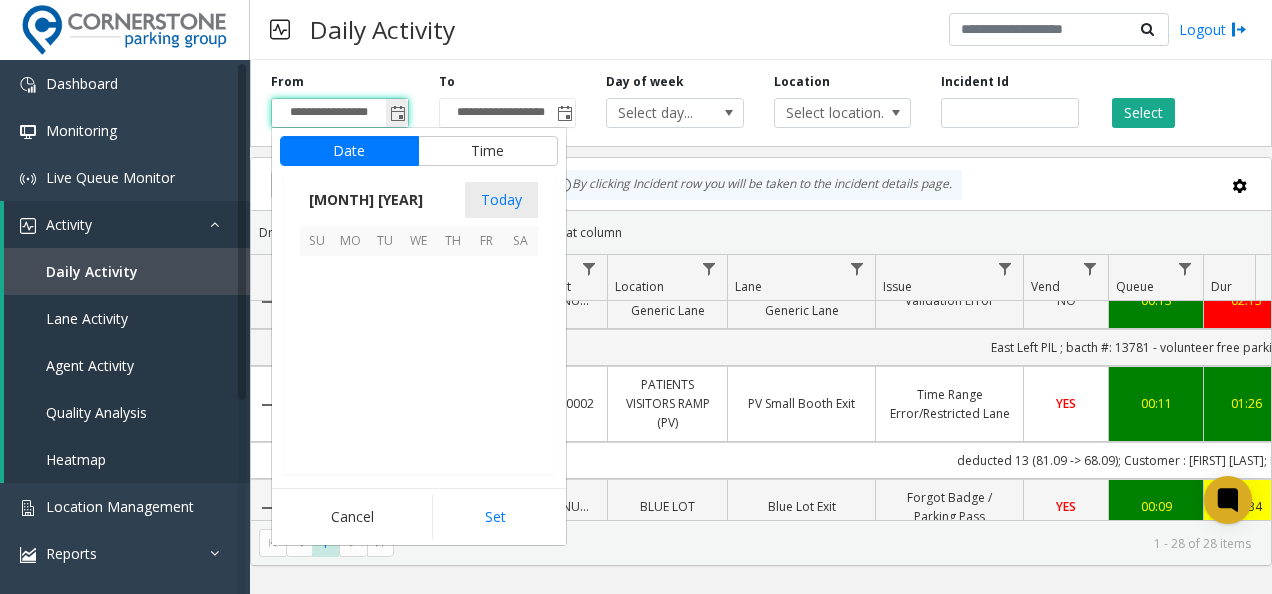 scroll, scrollTop: 358666, scrollLeft: 0, axis: vertical 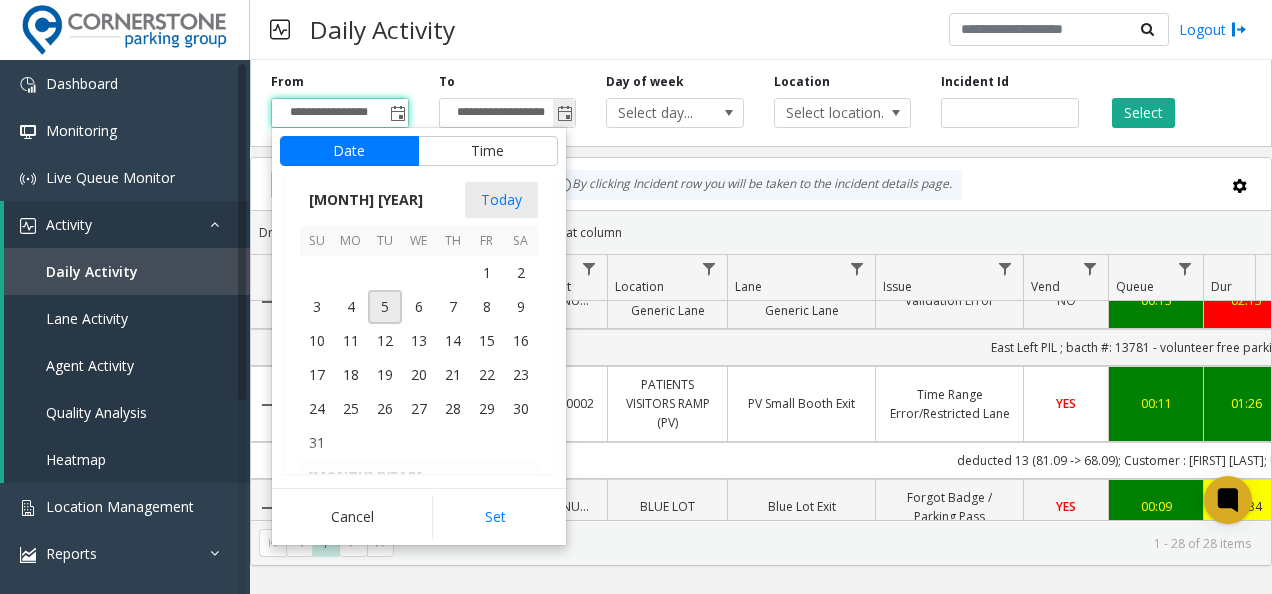 click 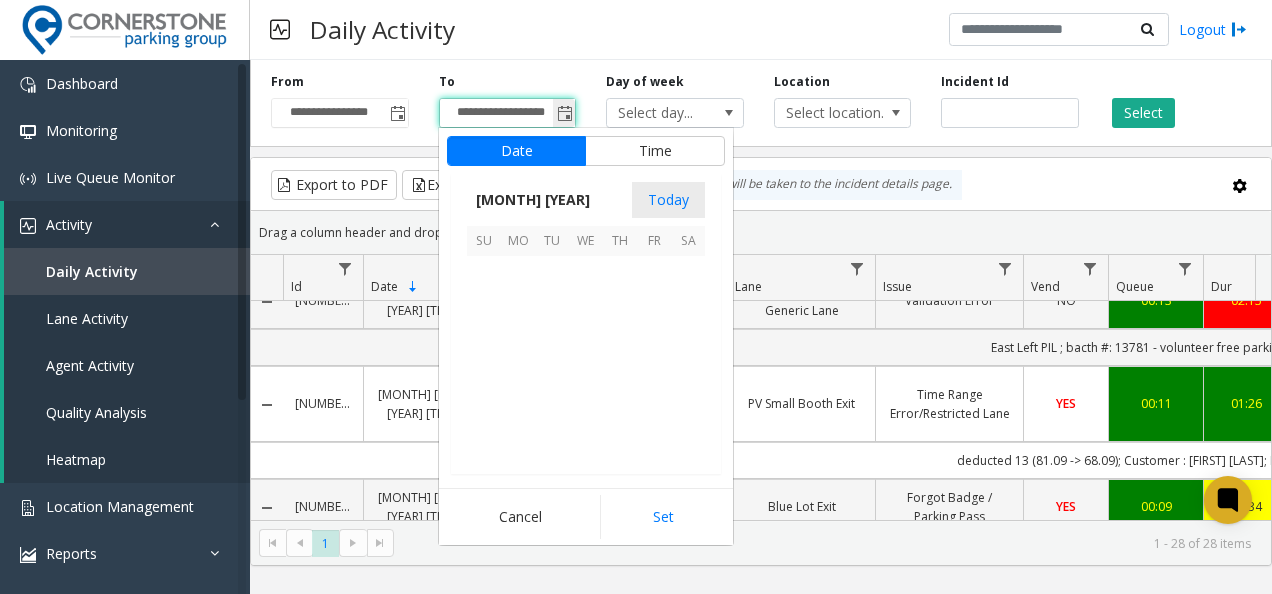 scroll, scrollTop: 358666, scrollLeft: 0, axis: vertical 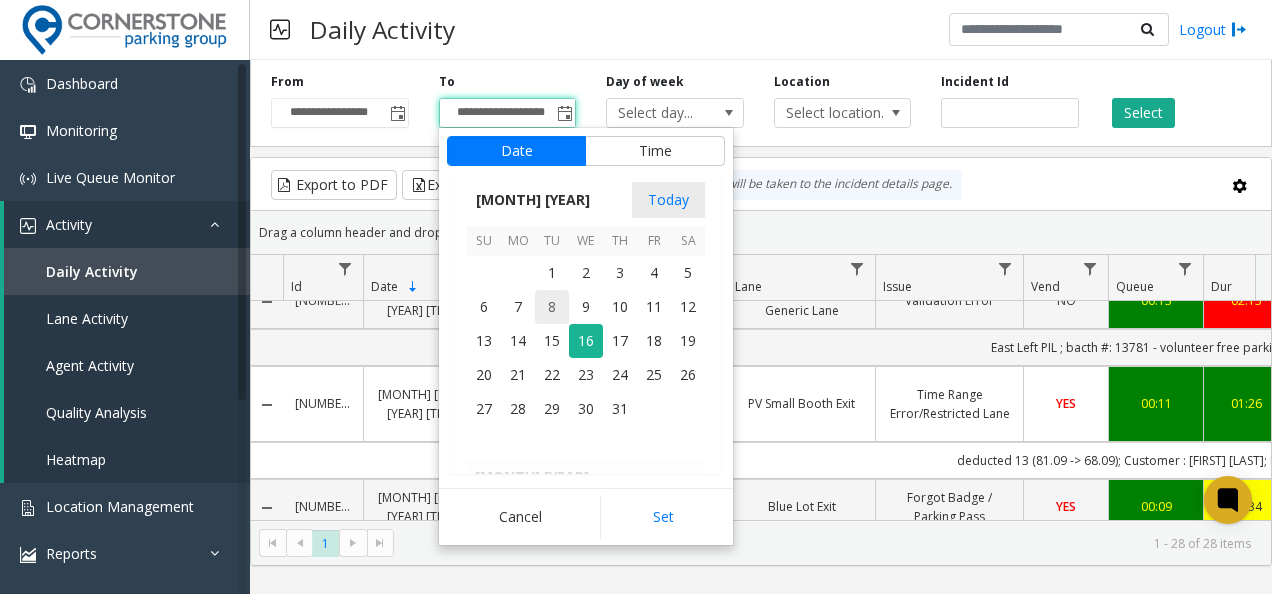 click on "8" at bounding box center [552, 307] 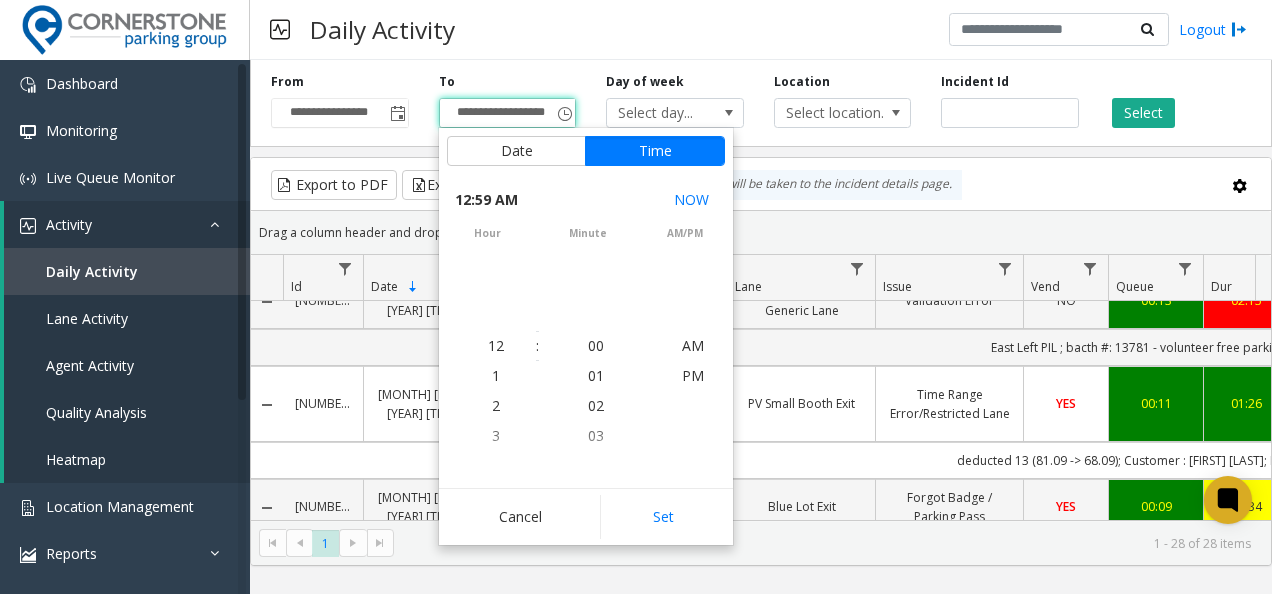 scroll, scrollTop: 1771, scrollLeft: 0, axis: vertical 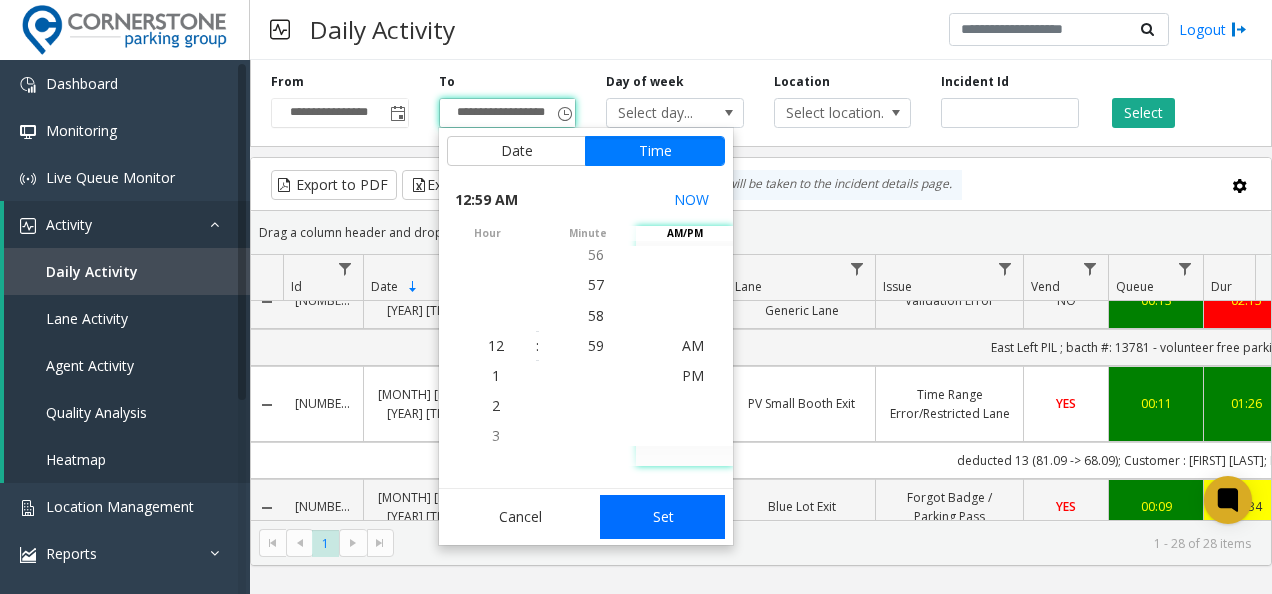 click on "Set" 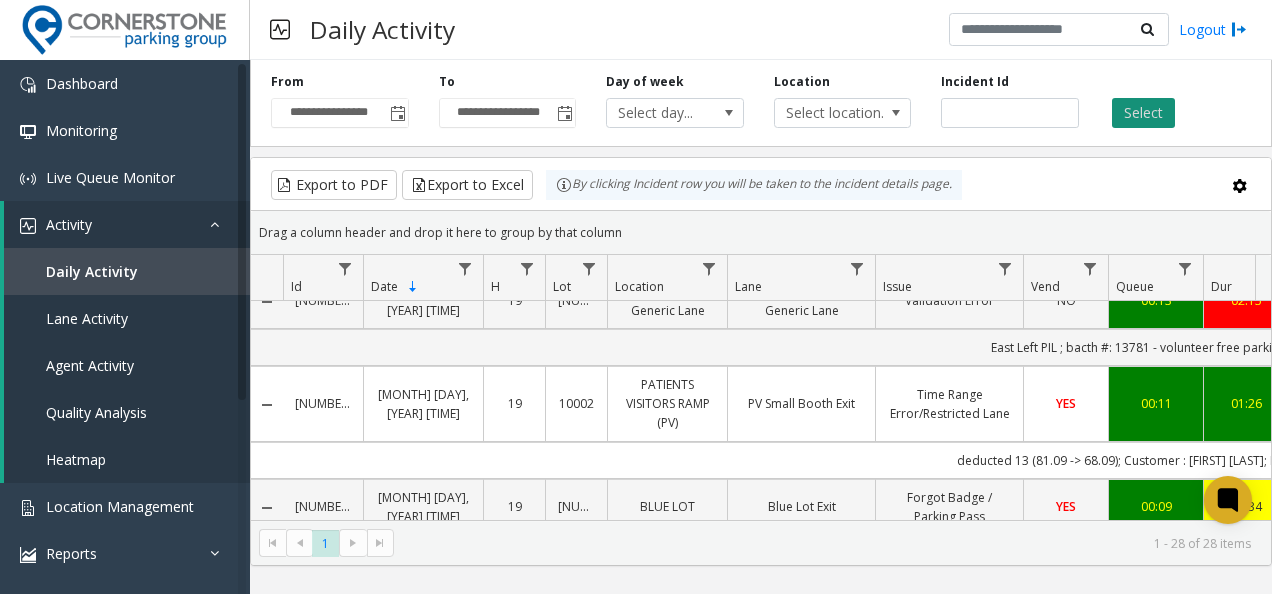 click on "Select" 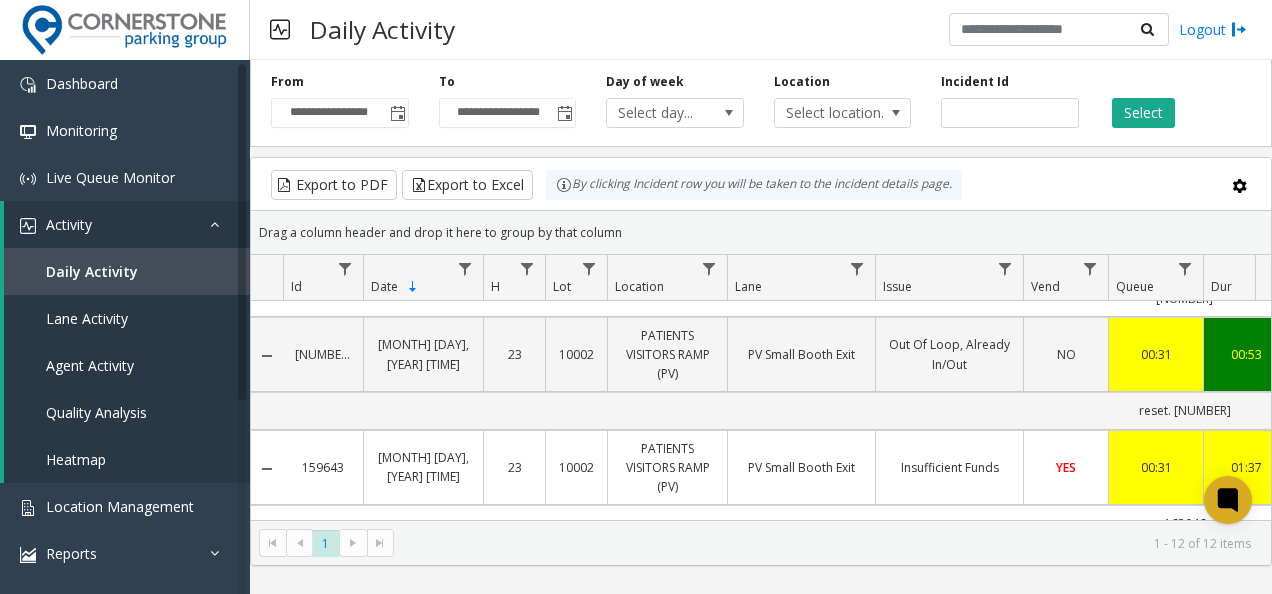 scroll, scrollTop: 509, scrollLeft: 44, axis: both 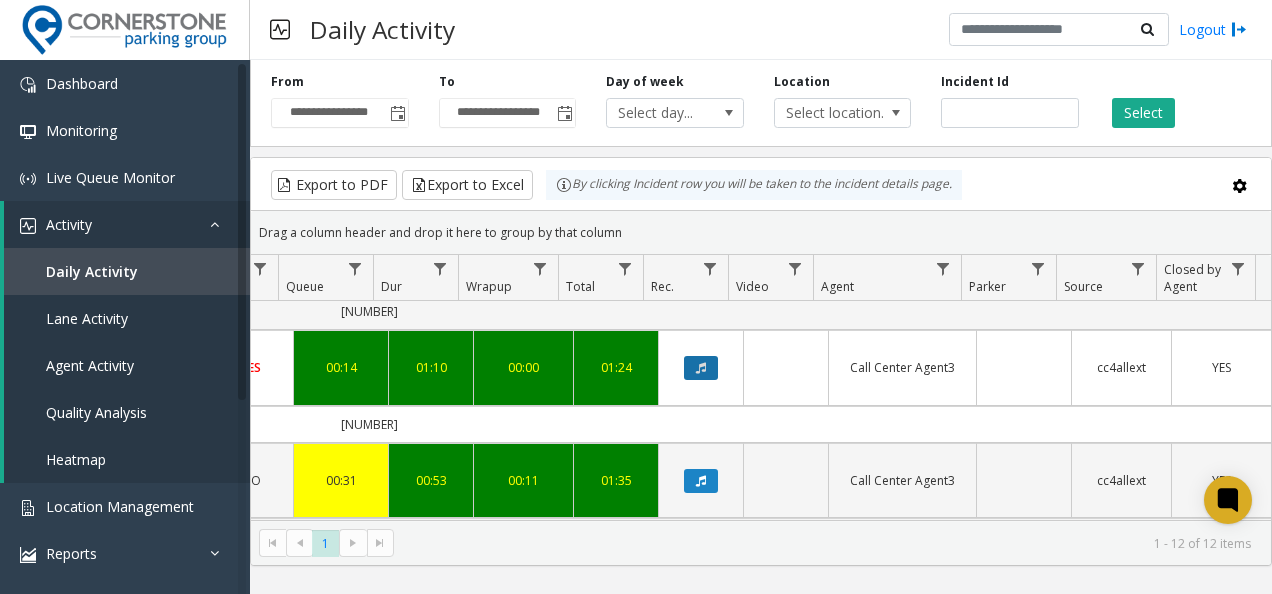 click 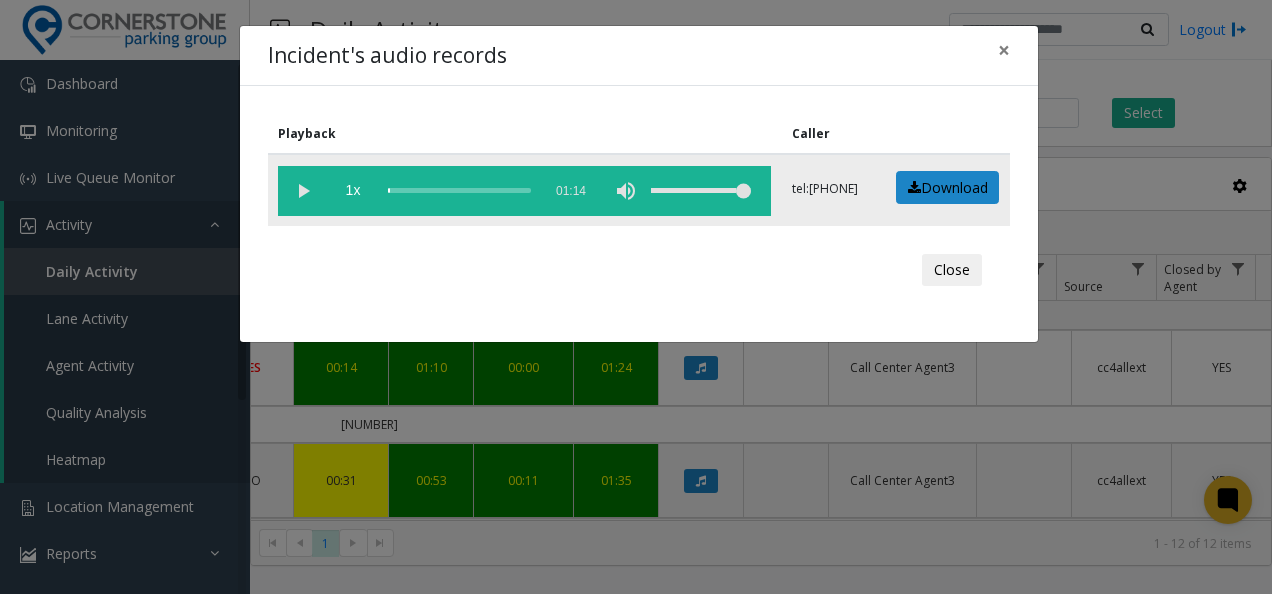 click 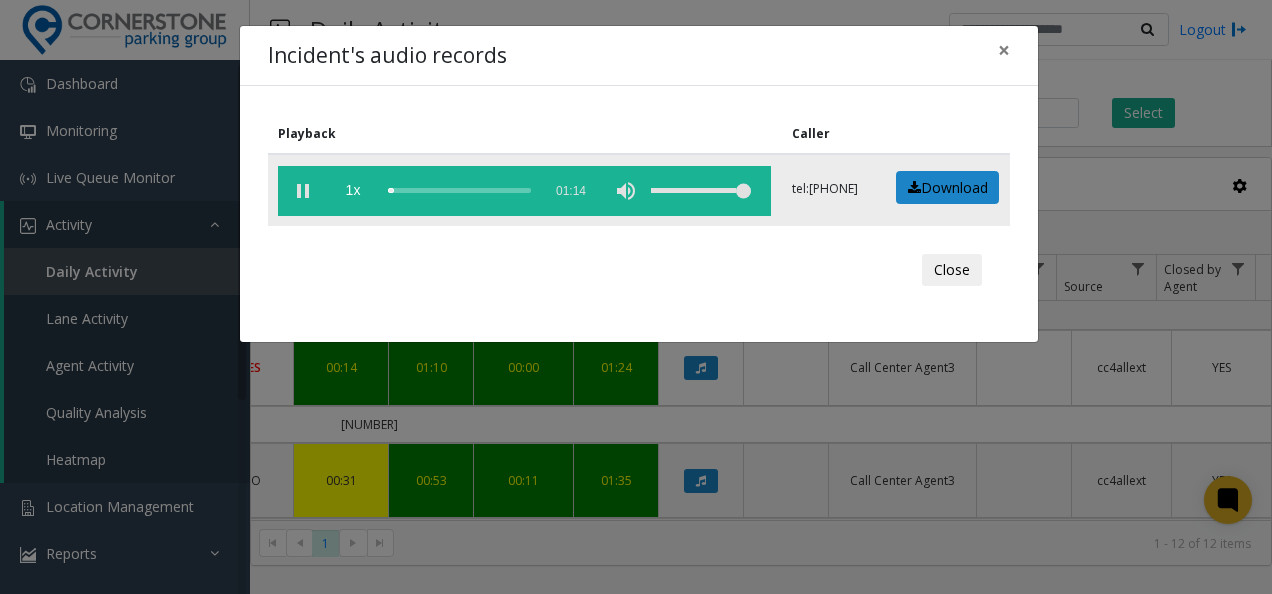 click 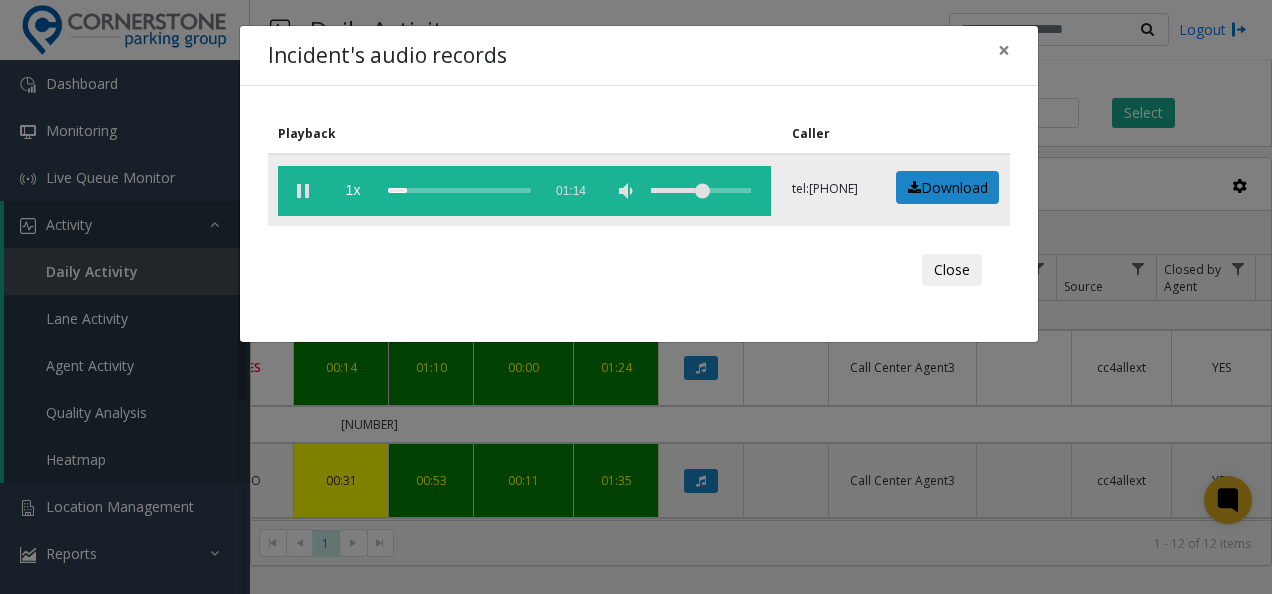 click 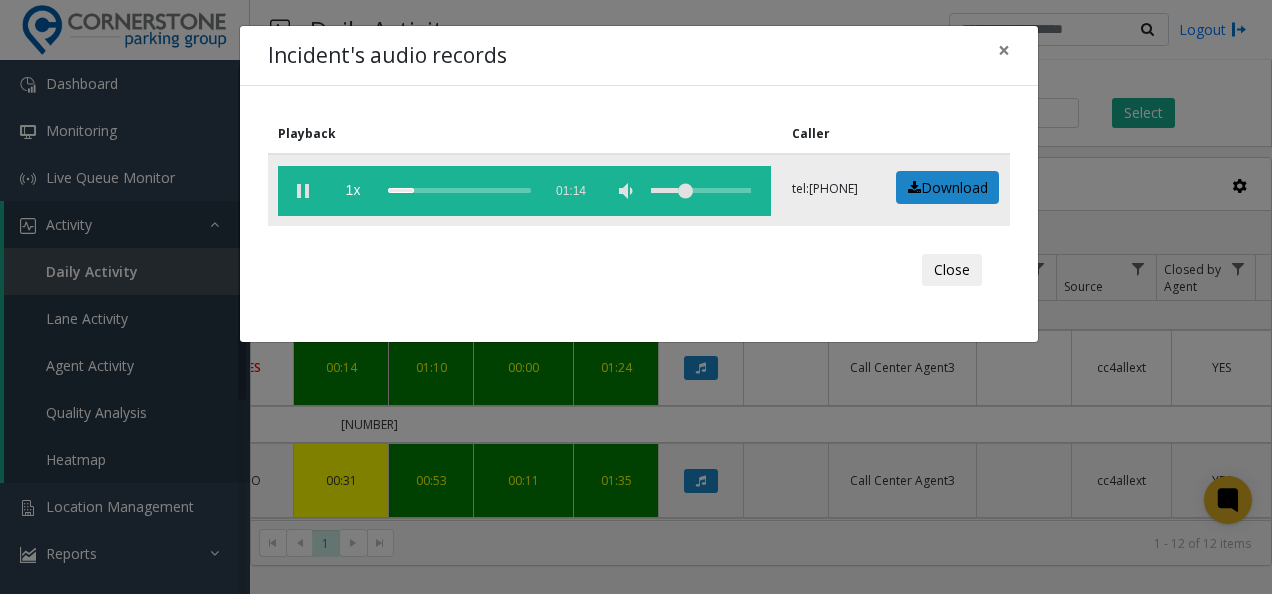 click 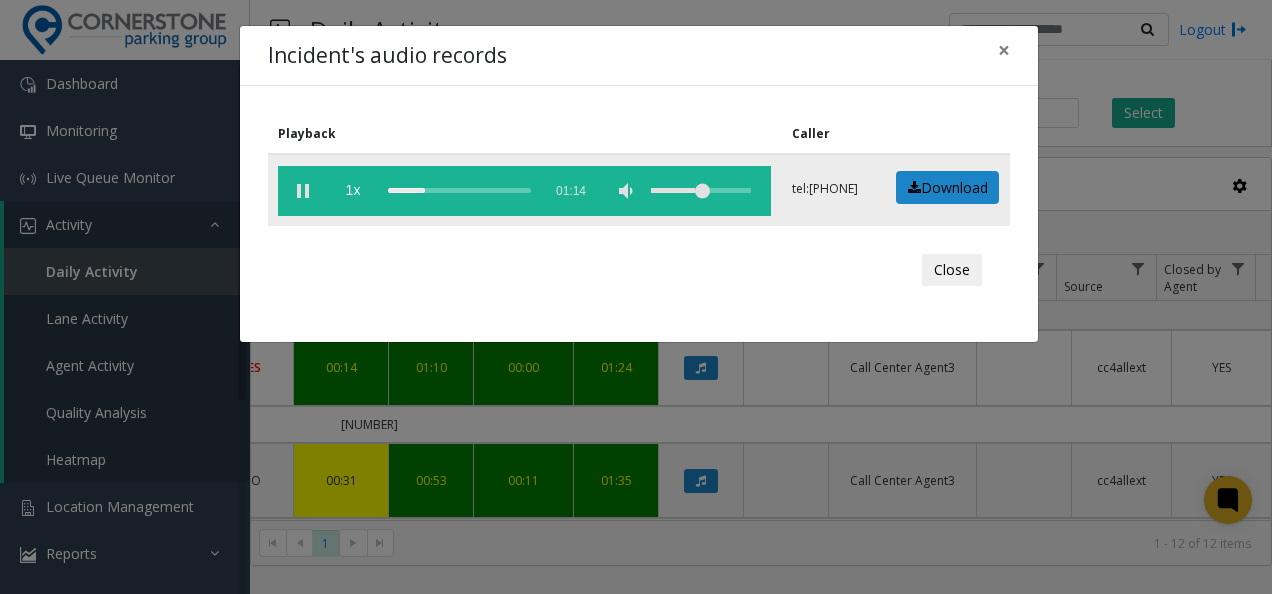 click 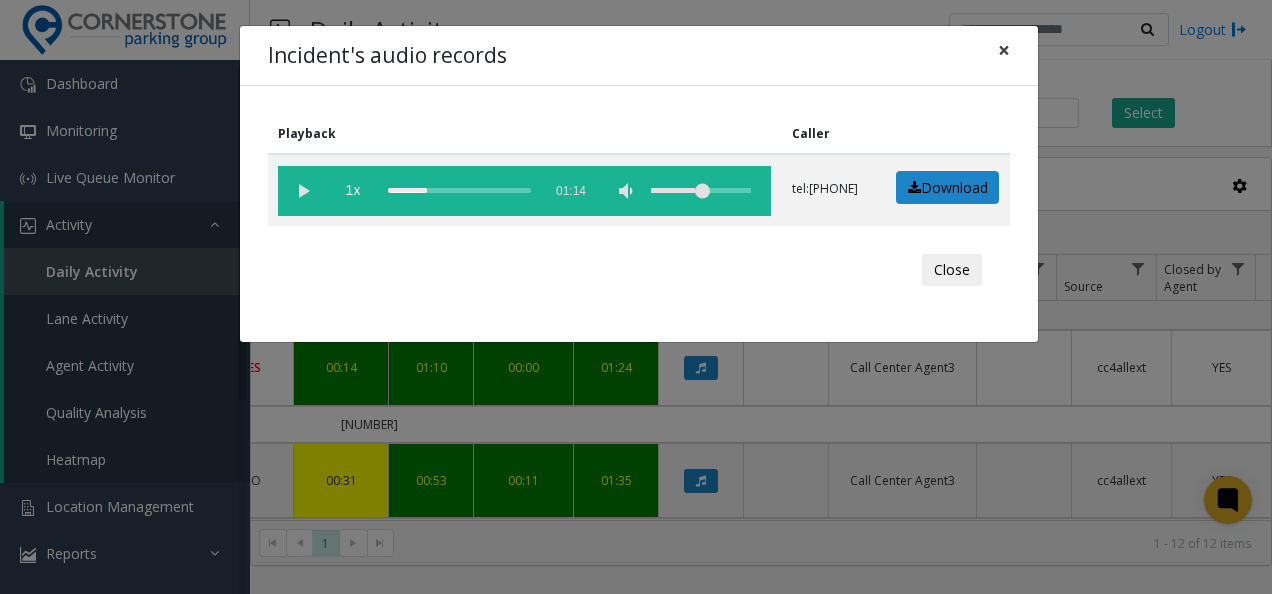 click on "×" 